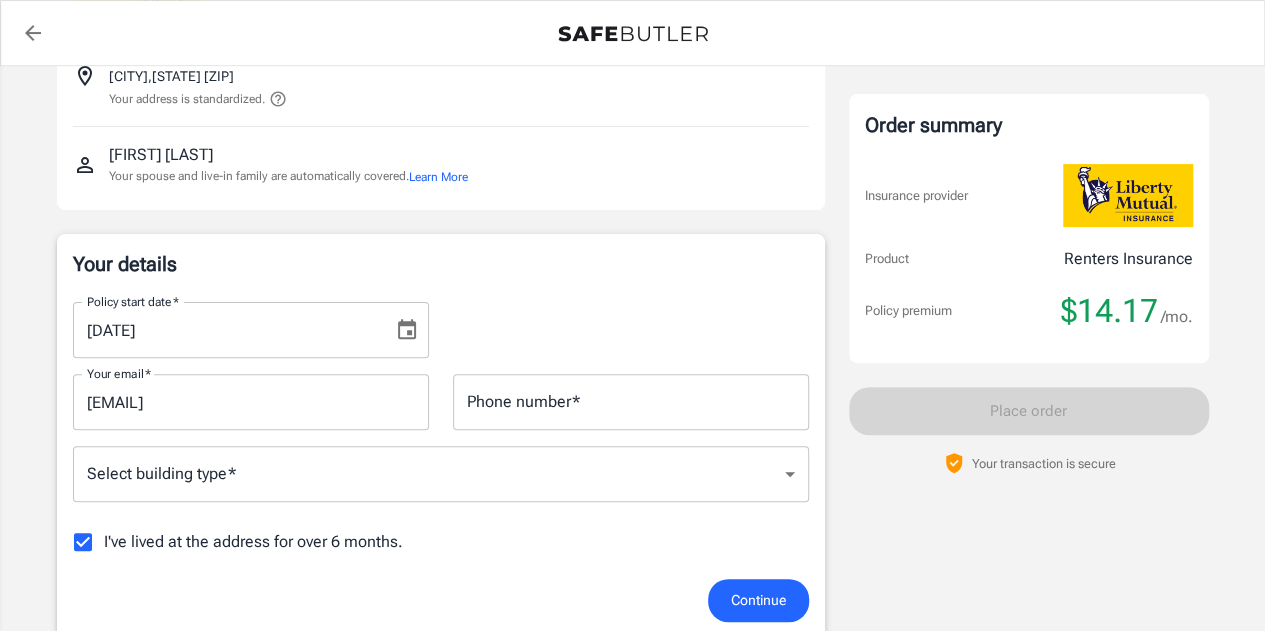 scroll, scrollTop: 168, scrollLeft: 0, axis: vertical 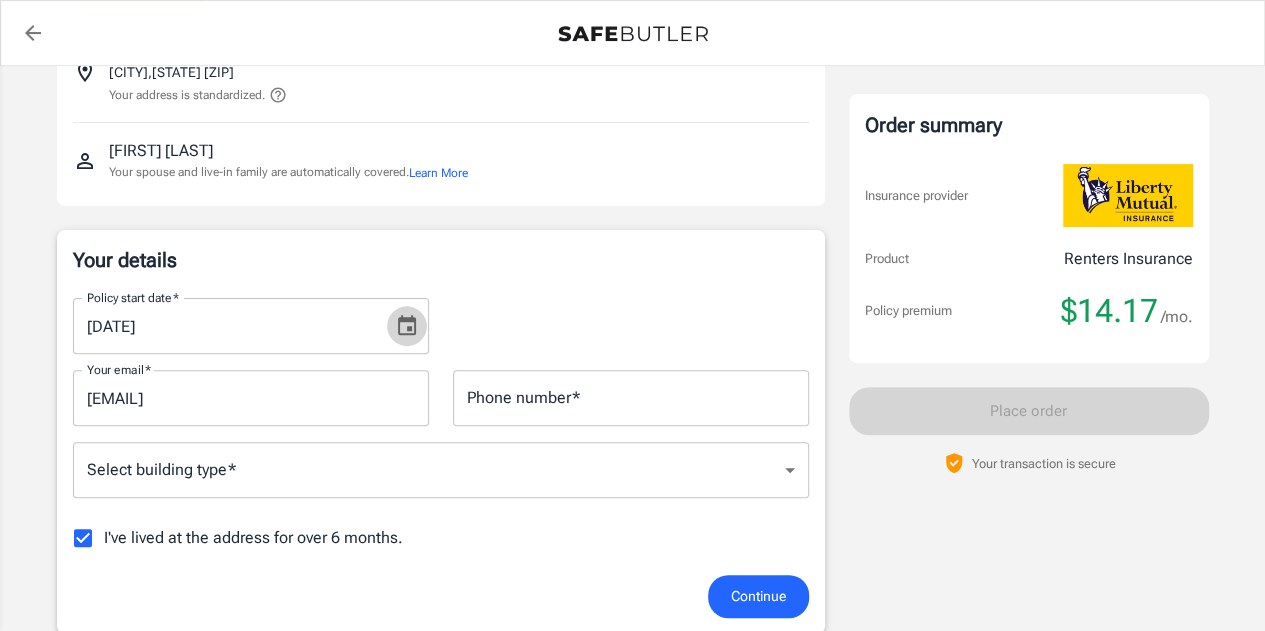 click 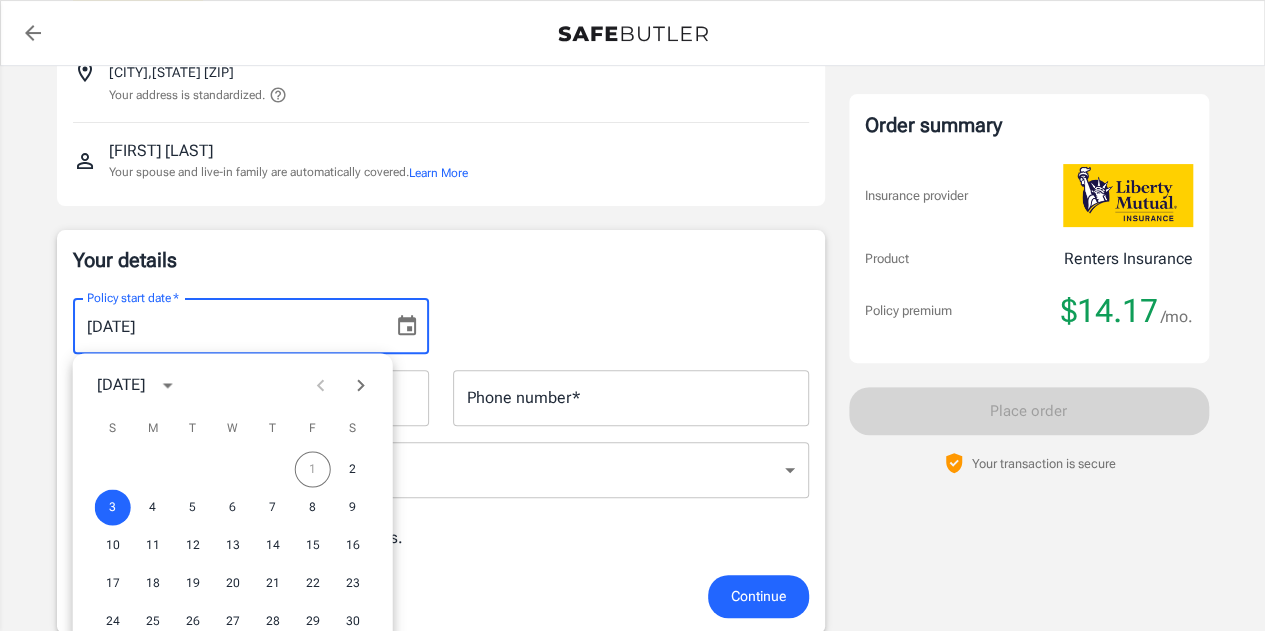 click on "1 2" at bounding box center [233, 469] 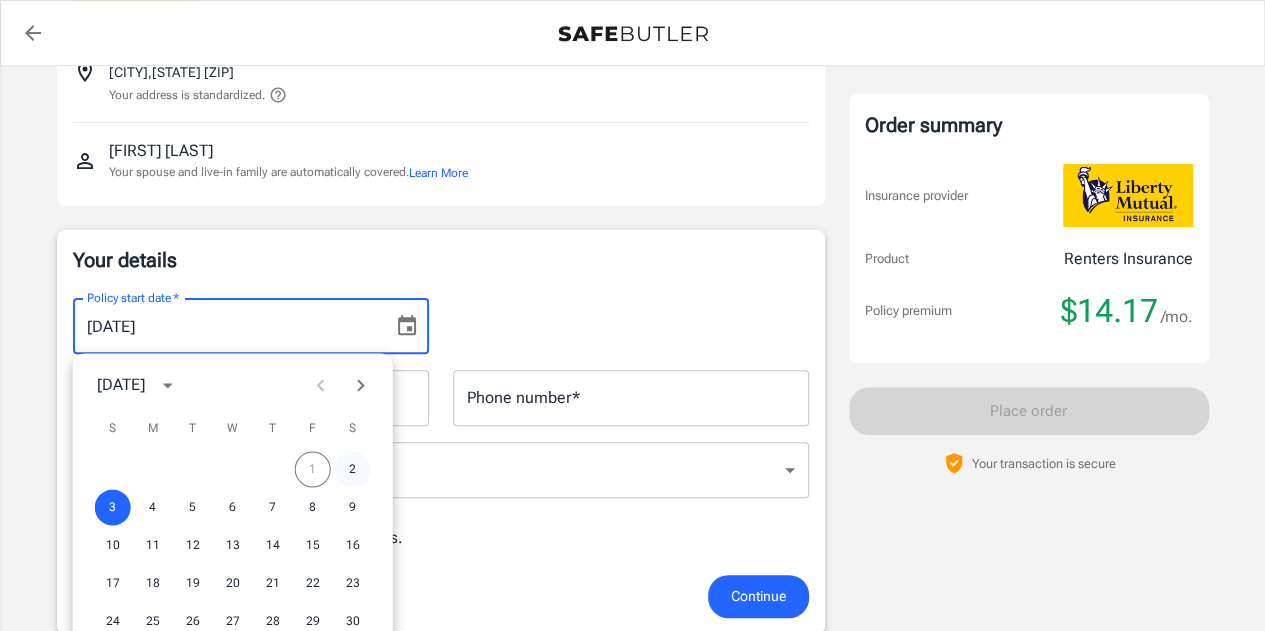 click on "2" at bounding box center (353, 469) 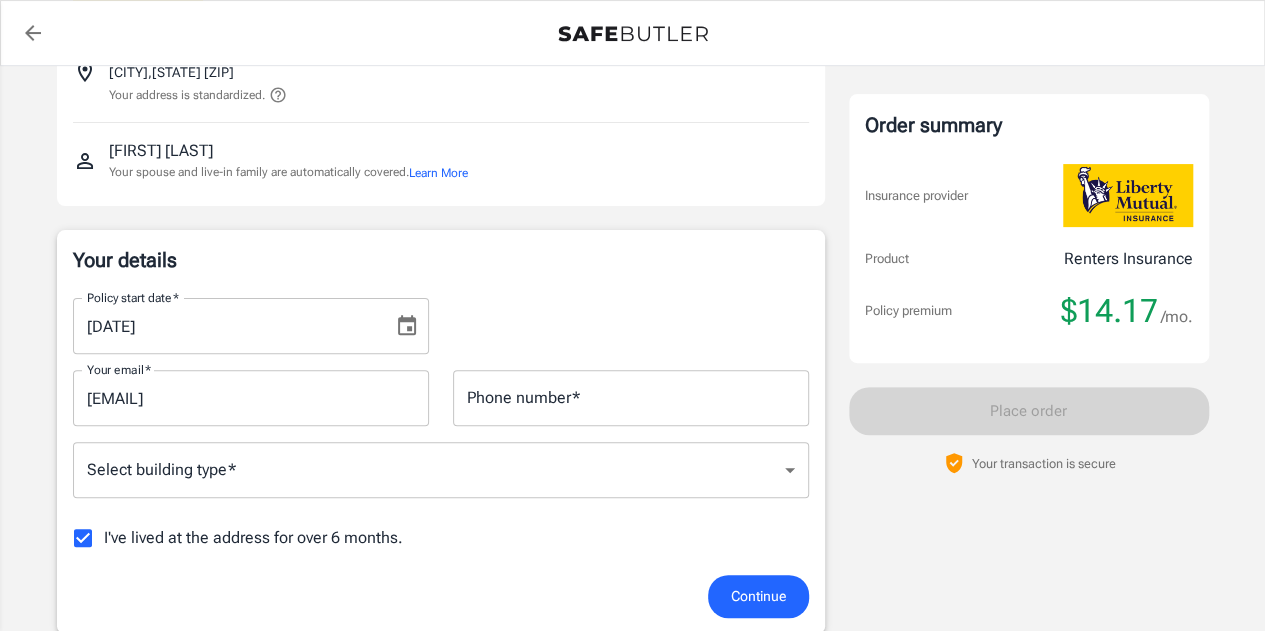 type on "[DATE]" 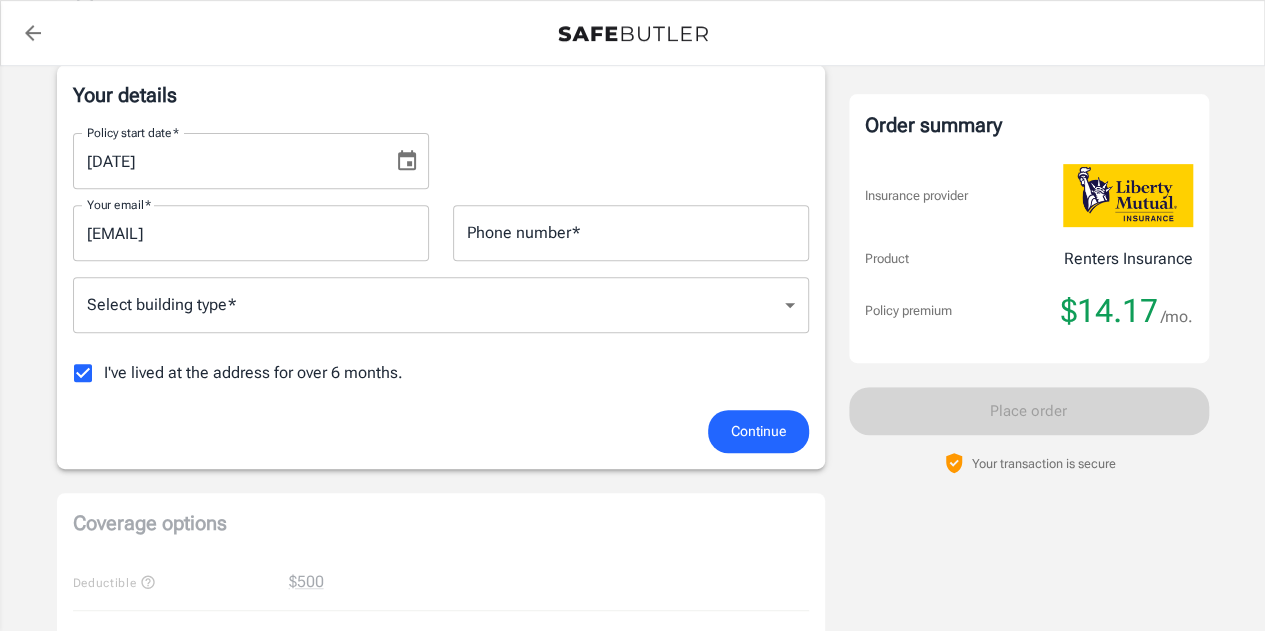 scroll, scrollTop: 334, scrollLeft: 0, axis: vertical 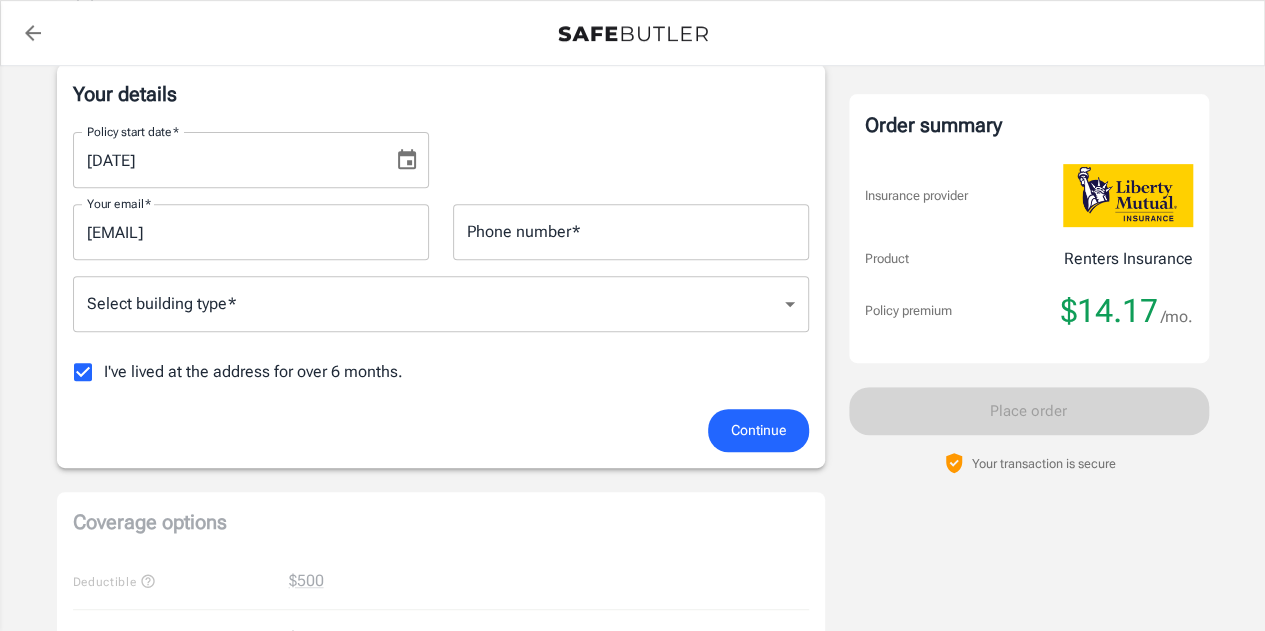 click on "Policy start date   * [DATE] Policy start date   * Your email   * [EMAIL] Your email   * Phone number   * Phone number   * Select building type   * ​ Select building type   * I've lived at the address for over 6 months. Previous Address     Your Previous Address If you have lived at the insured address for less than 6 months, Liberty Mutual requires your previous address. Street address Street address Apt, suite, etc. (optional) Apt, suite, etc. (optional) City [CITY] State Alabama Alaska Arizona Arkansas California Colorado Connecticut Delaware District Of Columbia Florida Georgia Hawaii Idaho Illinois Indiana Iowa Kansas Kentucky Louisiana Maine Maryland Massachusetts Michigan Minnesota Mississippi Missouri Montana Nebraska Nevada New Hampshire New Jersey New Mexico New York North Carolina North Dakota Ohio Oklahoma Oregon Pennsylvania Rhode Island South Carolina South Dakota Tennessee Texas Utah Vermont Virginia Washington West Virginia Wisconsin Wyoming State ZIP code" at bounding box center (441, 262) 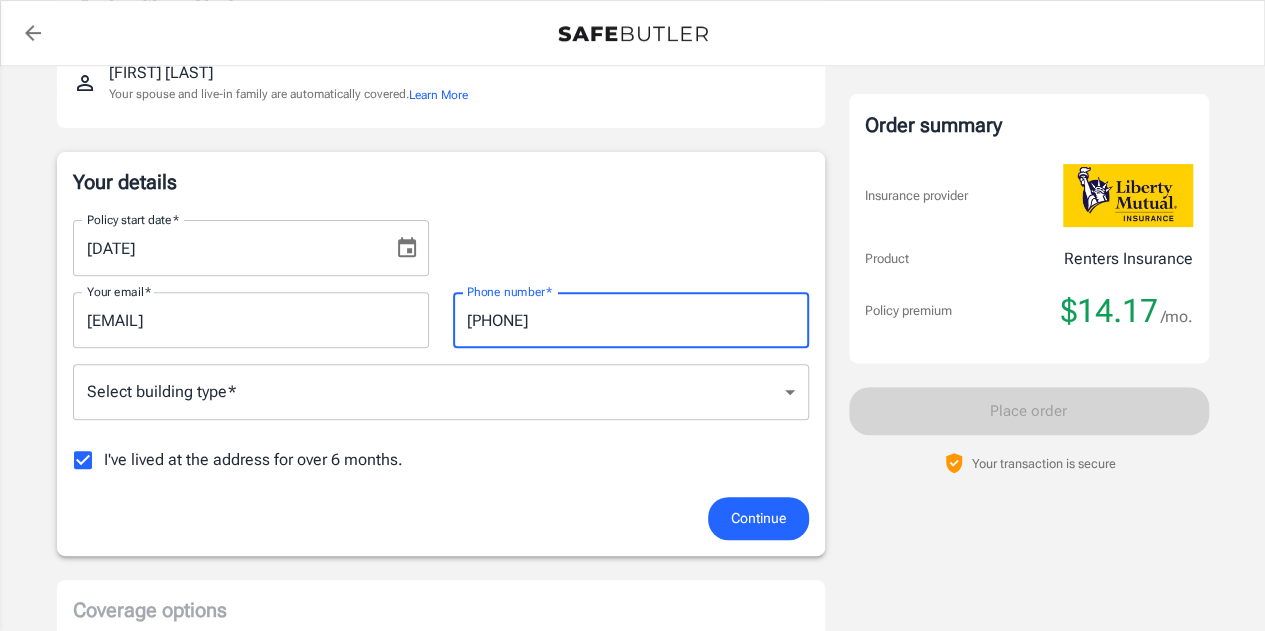 scroll, scrollTop: 244, scrollLeft: 0, axis: vertical 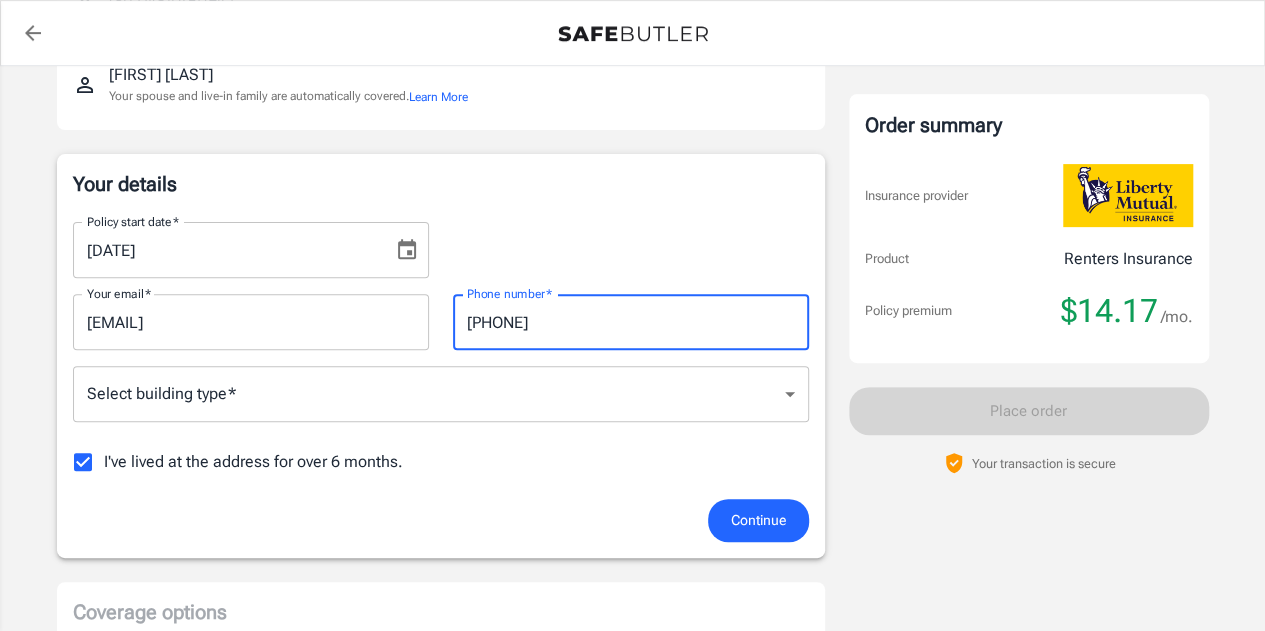 type on "[PHONE]" 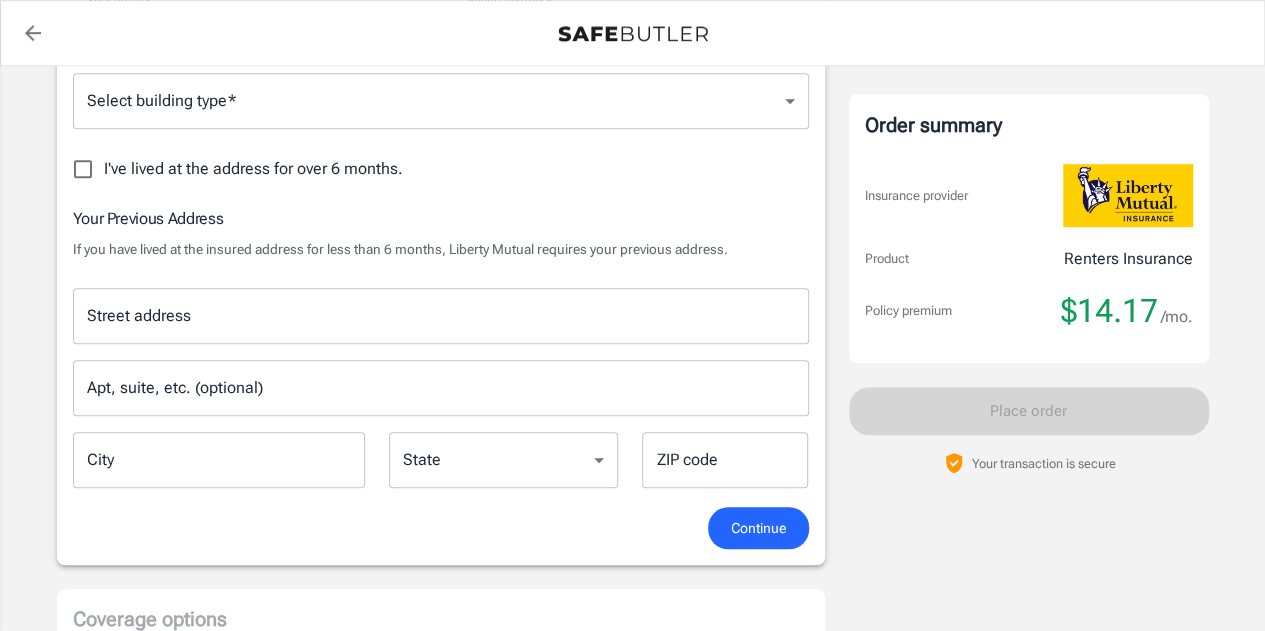 scroll, scrollTop: 614, scrollLeft: 0, axis: vertical 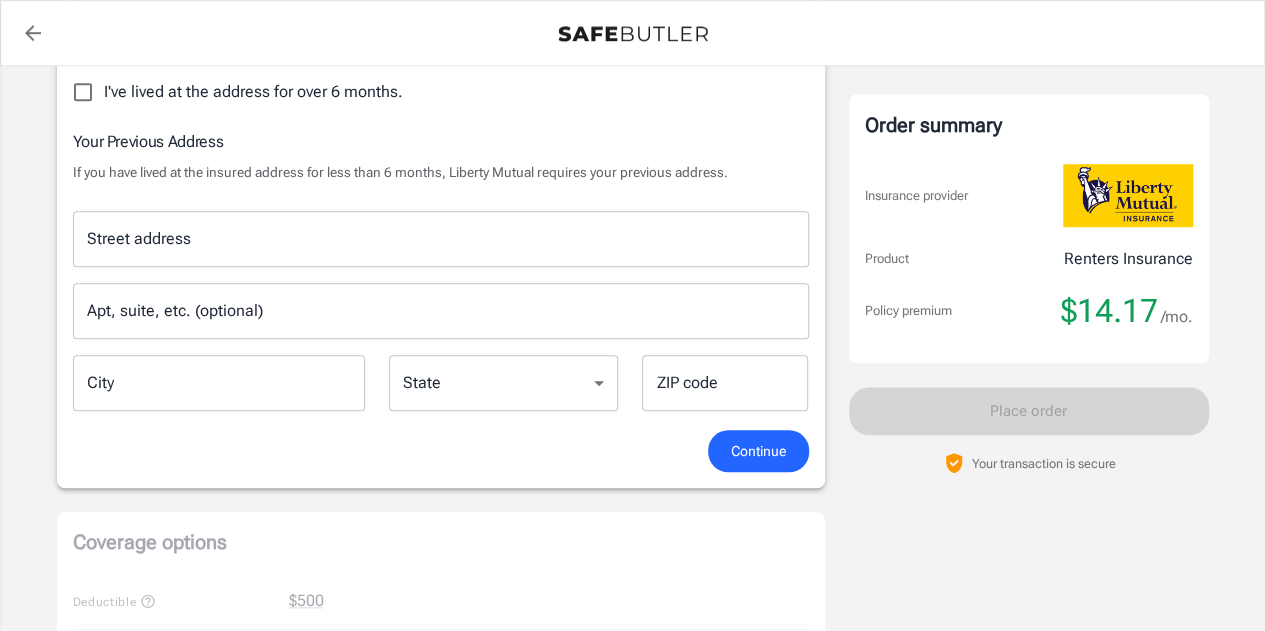 click on "Street address" at bounding box center [441, 239] 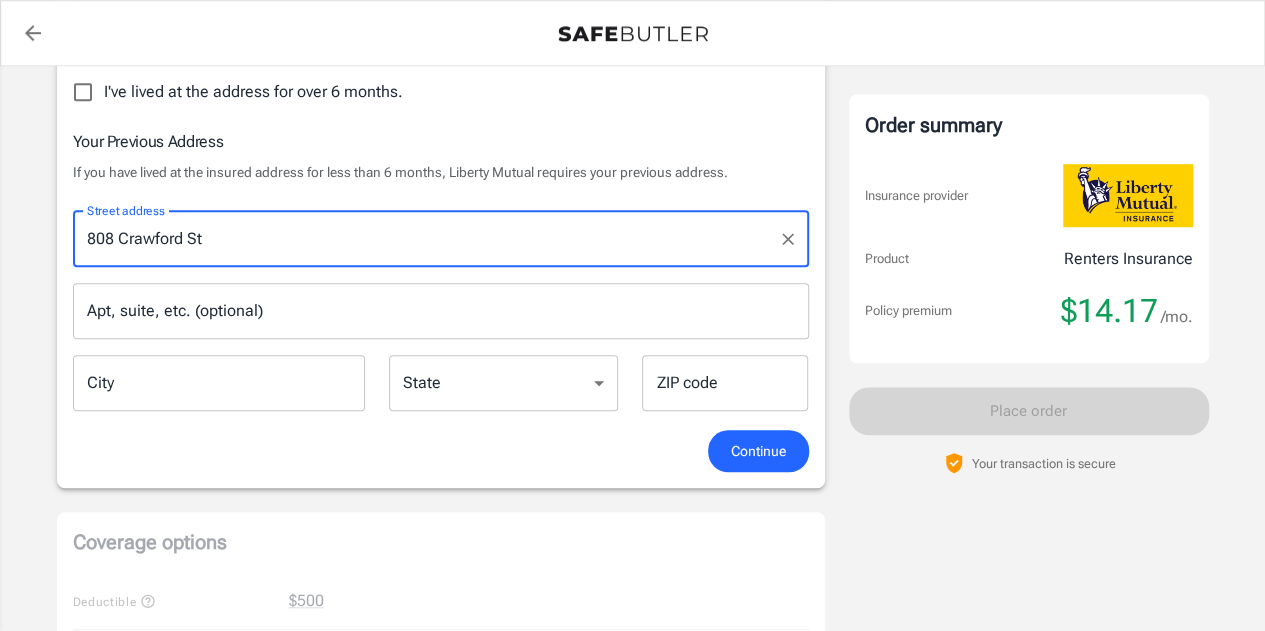 type on "808 Crawford St" 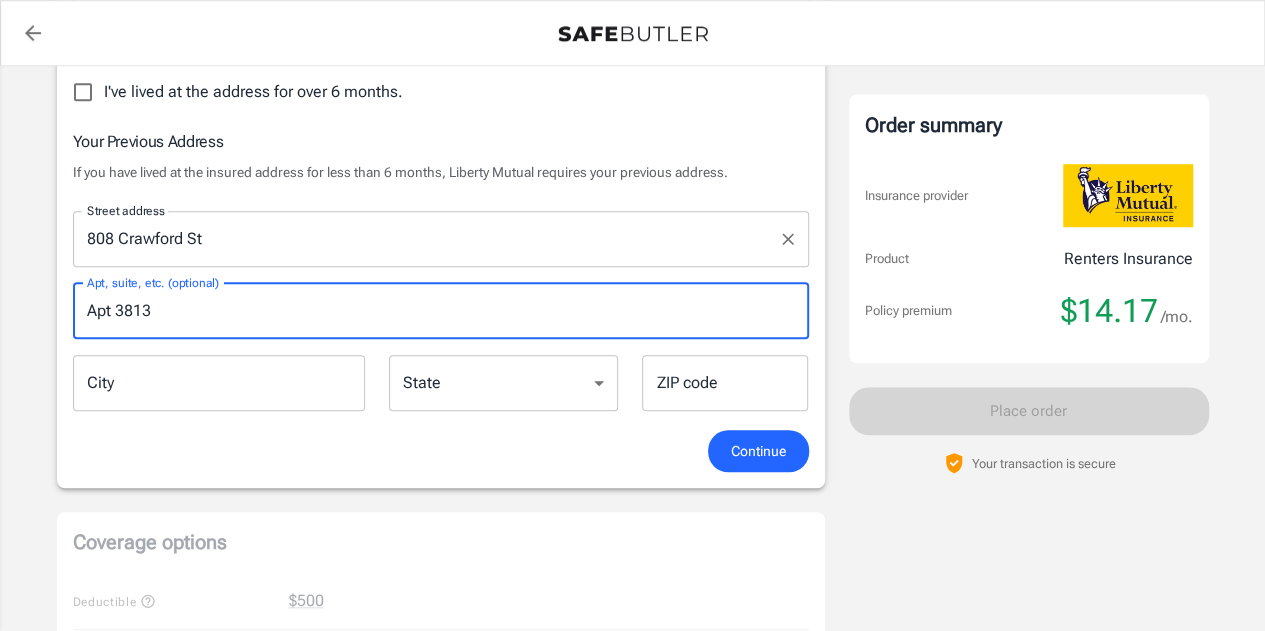 type on "Apt 3813" 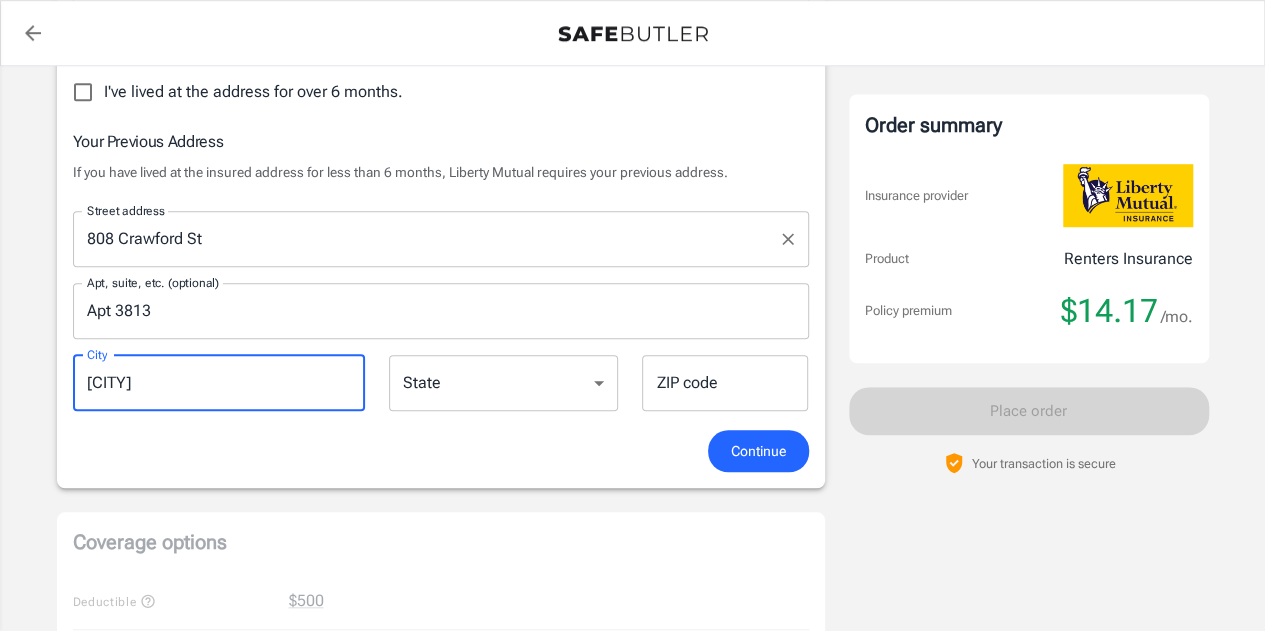 type on "[CITY]" 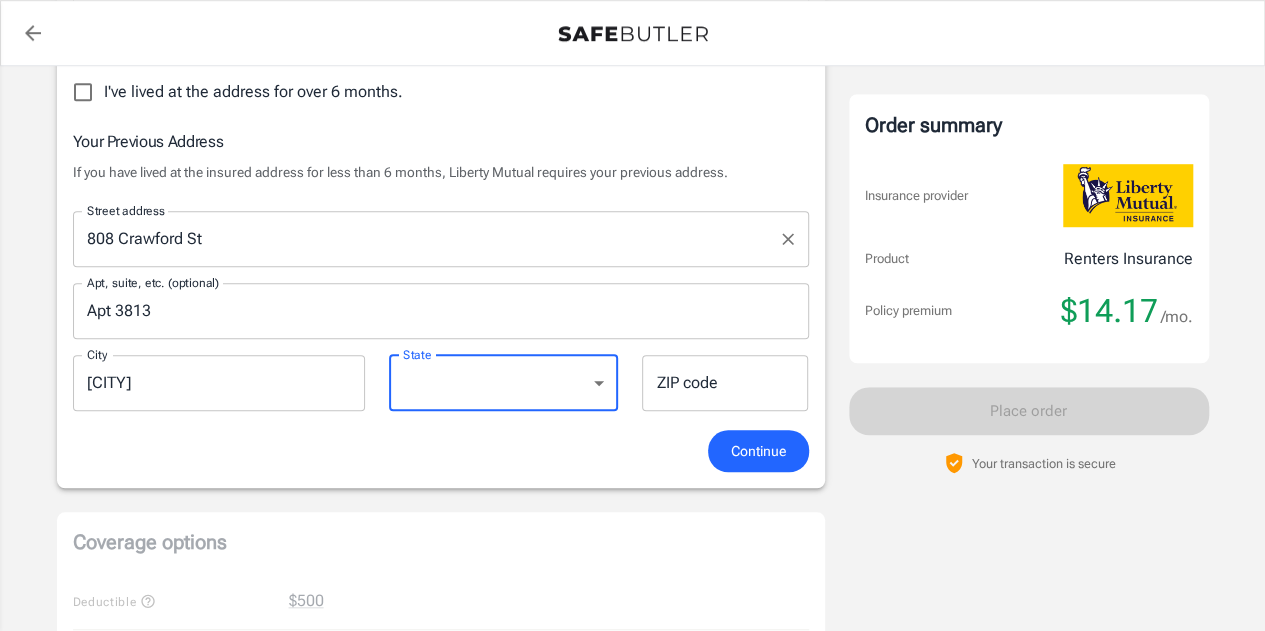 select on "[STATE]" 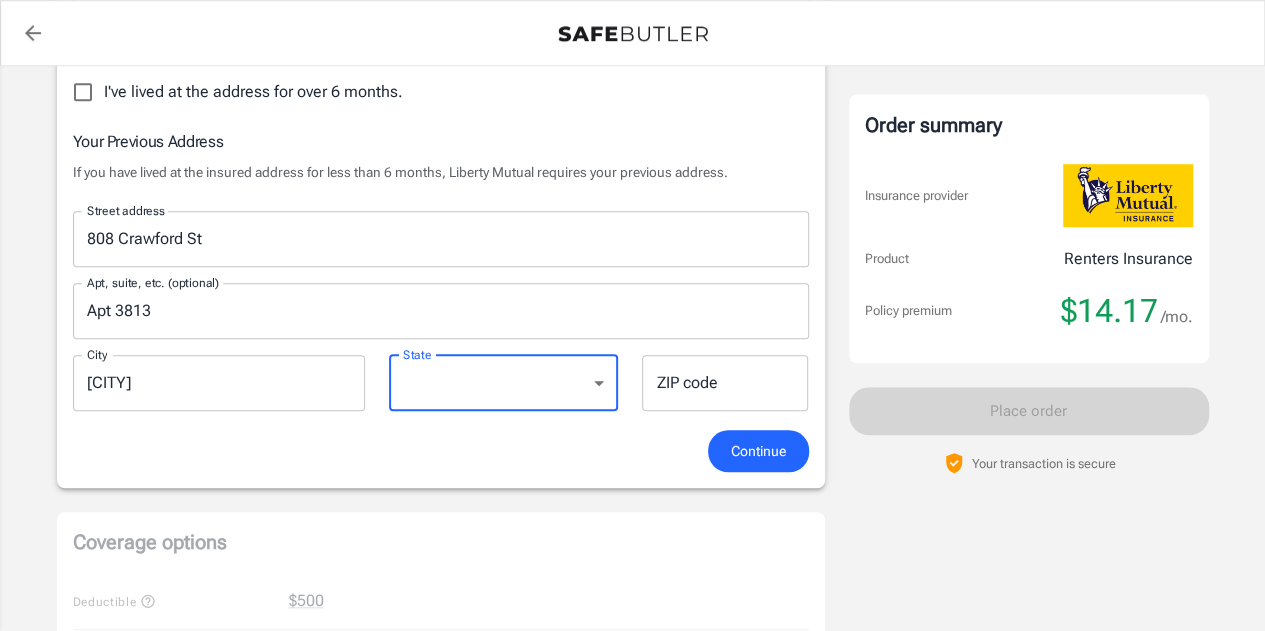 click on "ZIP code" at bounding box center (725, 383) 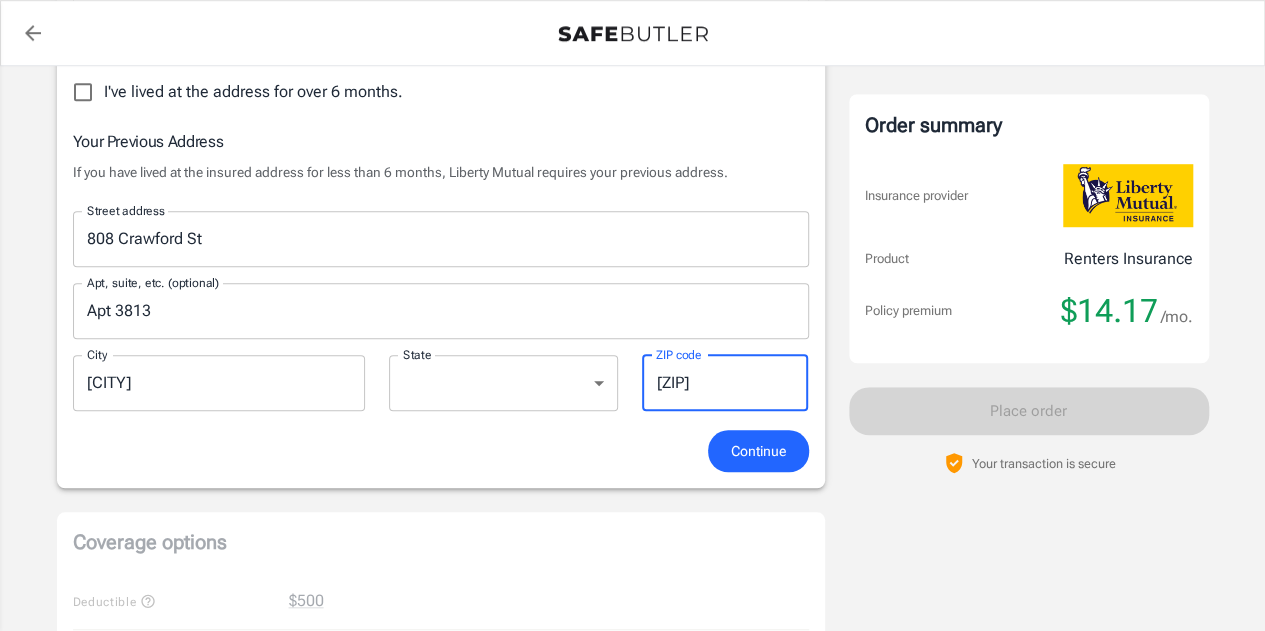 type on "[ZIP]" 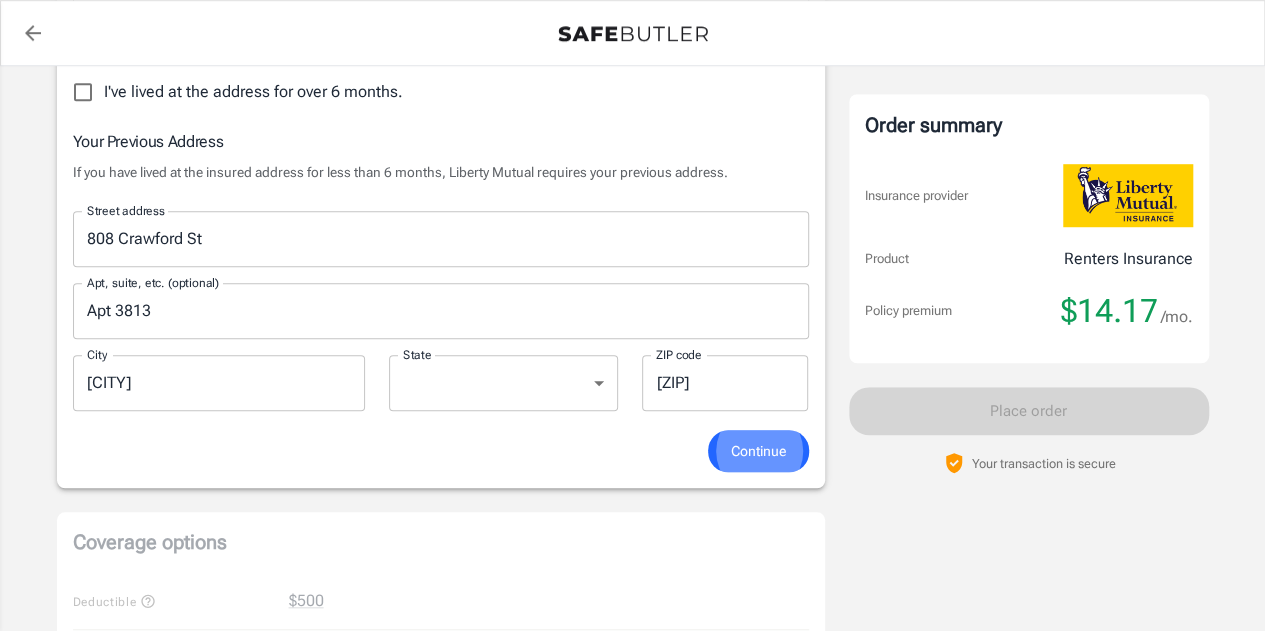 click on "Alabama Alaska Arizona Arkansas California Colorado Connecticut Delaware District Of Columbia Florida Georgia Hawaii Idaho Illinois Indiana Iowa Kansas Kentucky Louisiana Maine Maryland Massachusetts Michigan Minnesota Mississippi Missouri Montana Nebraska Nevada New Hampshire New Jersey New Mexico New York North Carolina North Dakota Ohio Oklahoma Oregon Pennsylvania Rhode Island South Carolina South Dakota Tennessee Texas Utah Vermont Virginia Washington West Virginia Wisconsin Wyoming" at bounding box center [503, 383] 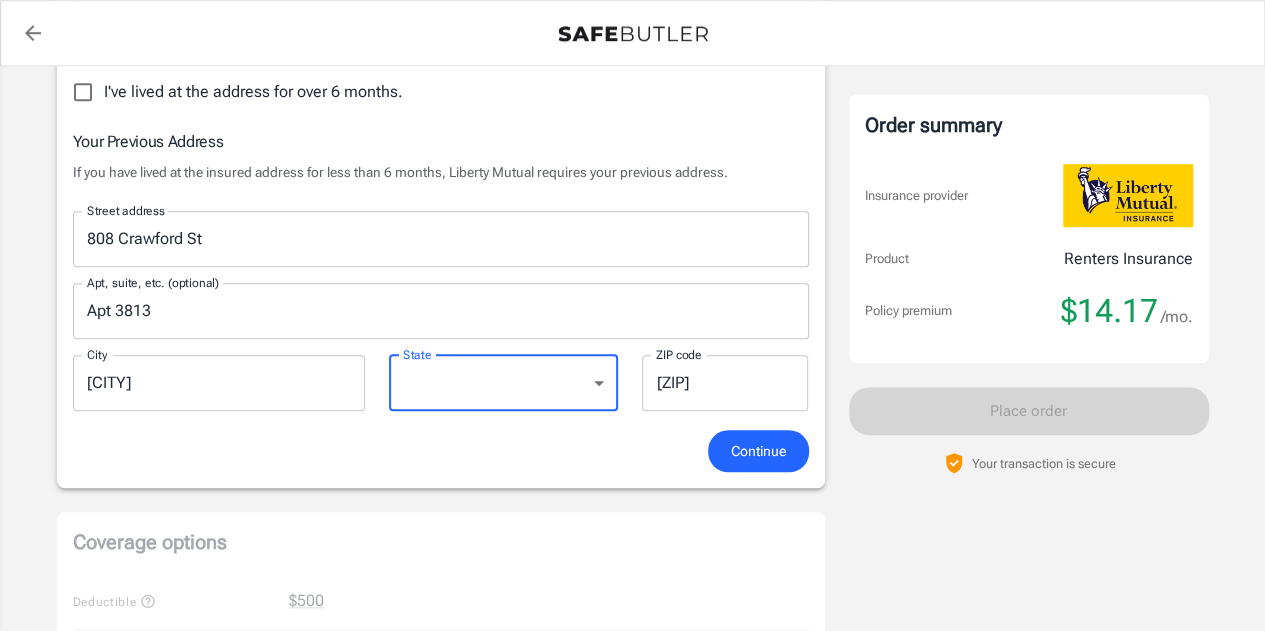 select on "[STATE]" 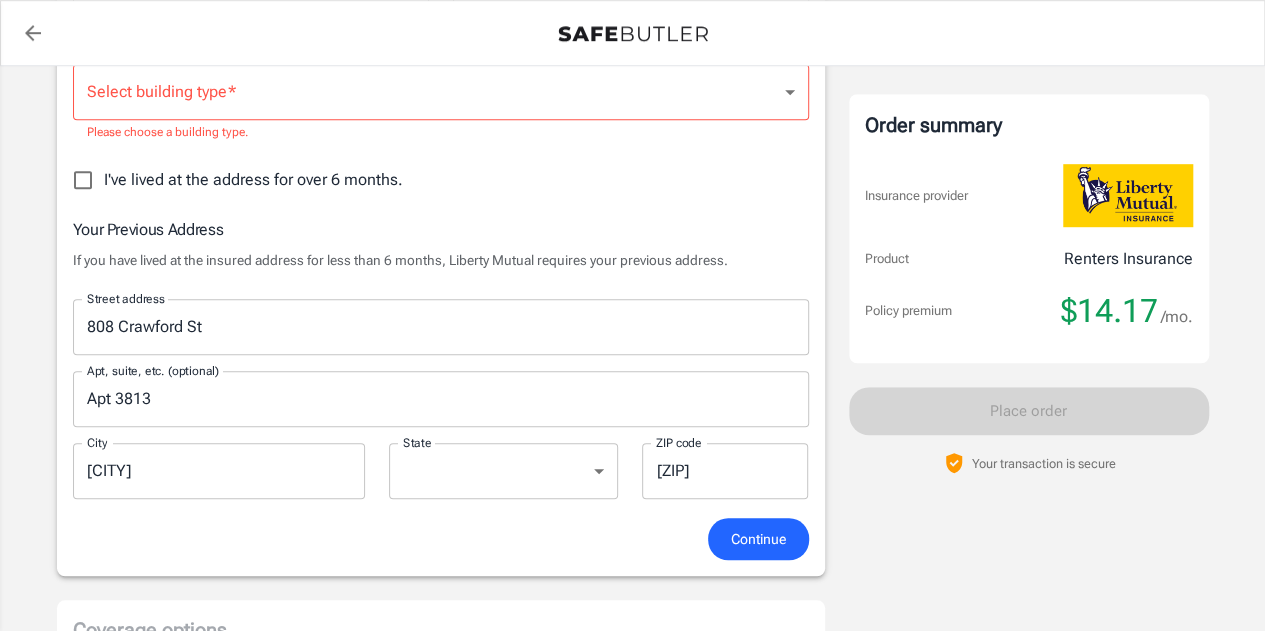 scroll, scrollTop: 335, scrollLeft: 0, axis: vertical 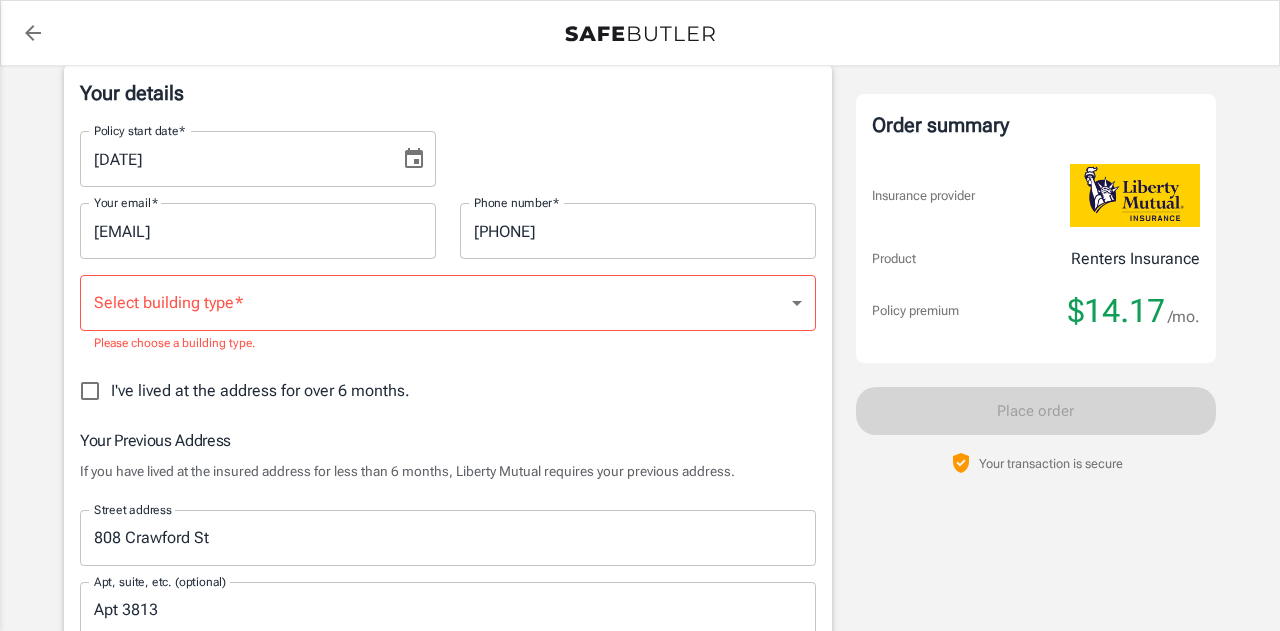 click on "Policy premium $ 14.17 /mo Liberty Mutual Renters Insurance 341 EADO PARK CIR   [CITY] ,  [STATE]   [ZIP] Your address is standardized. [FIRST]   [LAST] Your spouse and live-in family are automatically covered.  Learn More Your details Policy start date   * [DATE] Policy start date   * Your email   * [EMAIL] Your email   * Phone number   * [PHONE] Phone number   * Select building type   * ​ Select building type   * Please choose a building type. I've lived at the address for over 6 months. Previous Address 808 Crawford St Apt 3813 [CITY] [STATE] [ZIP] Your Previous Address If you have lived at the insured address for less than 6 months, Liberty Mutual requires your previous address. Street address 808 Crawford St Street address Apt, suite, etc. (optional) Apt 3813 Apt, suite, etc. (optional) City [CITY] City State Alabama Alaska Arizona Arkansas California Colorado Connecticut Delaware District Of Columbia Florida Georgia" at bounding box center [640, 807] 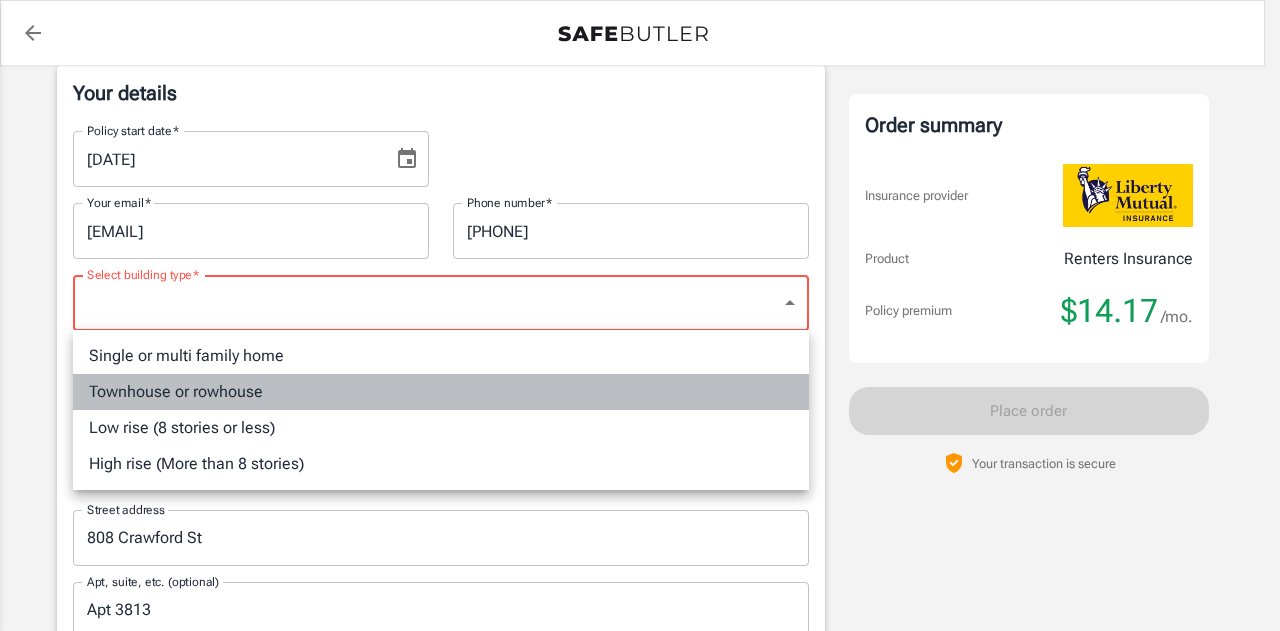 click on "Townhouse or rowhouse" at bounding box center (441, 392) 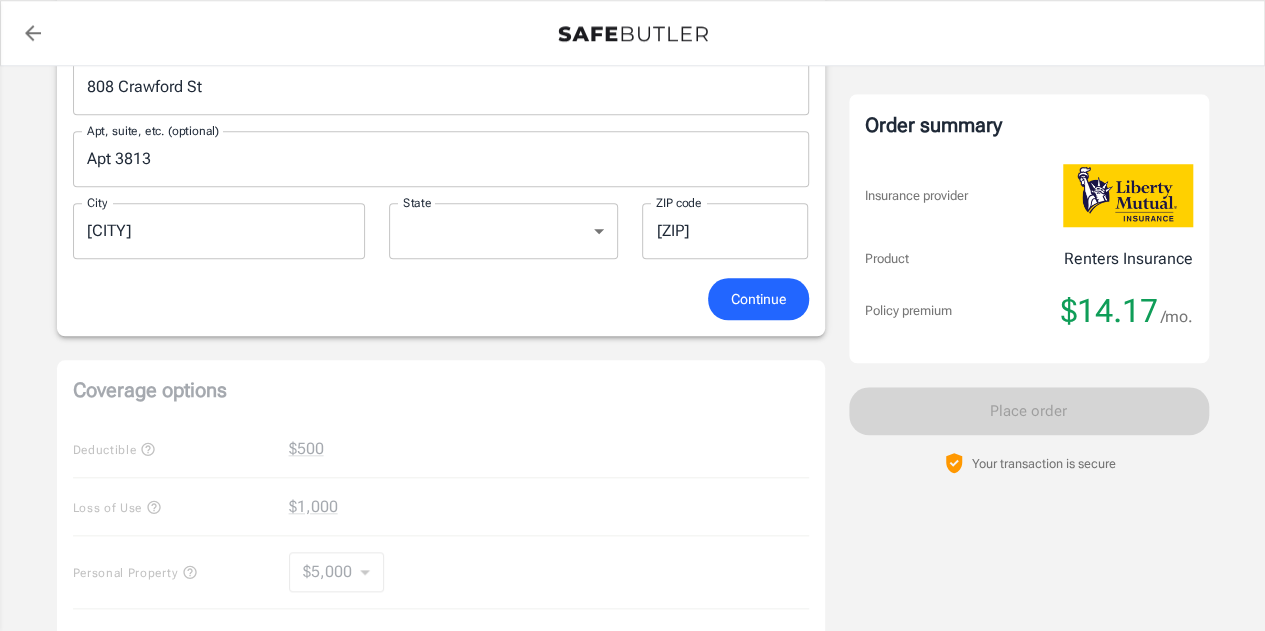 scroll, scrollTop: 767, scrollLeft: 0, axis: vertical 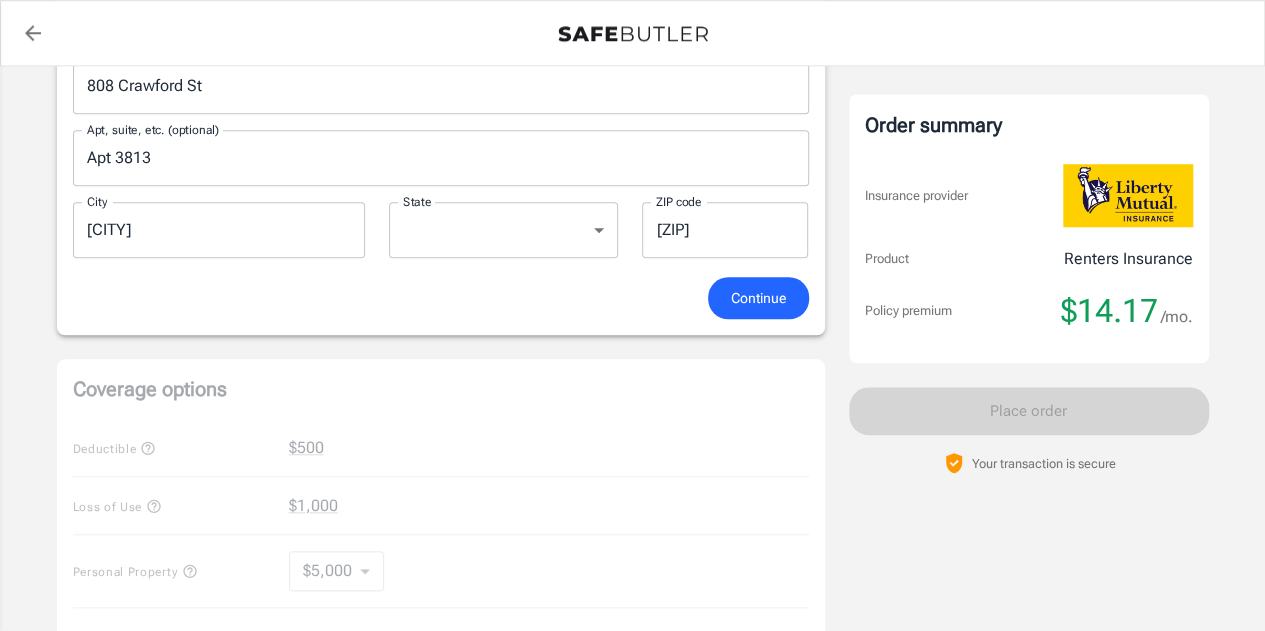 click on "Continue" at bounding box center [758, 298] 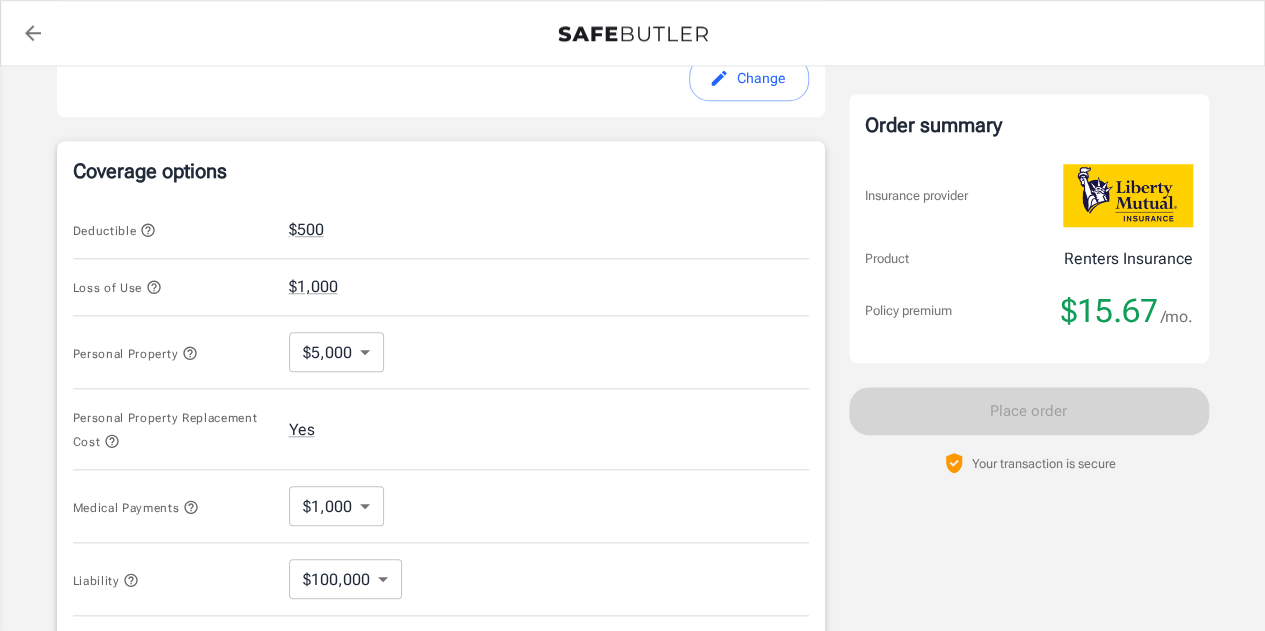 scroll, scrollTop: 763, scrollLeft: 0, axis: vertical 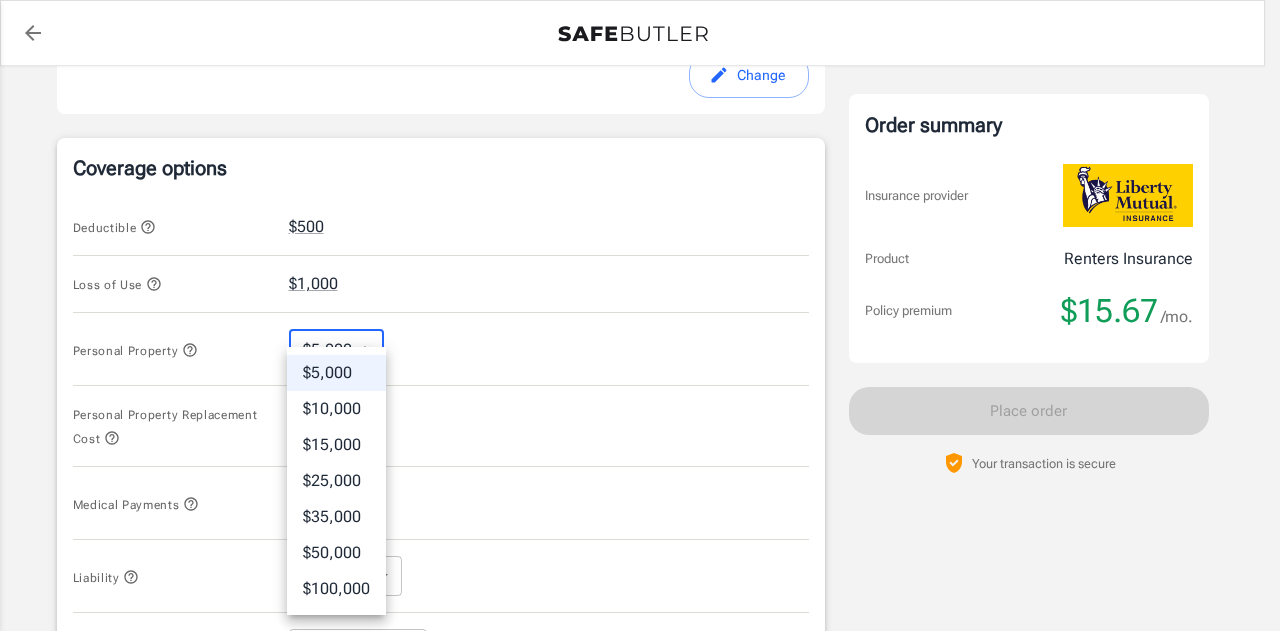 click on "Policy premium $ 15.67 /mo Liberty Mutual Renters Insurance 341 EADO PARK CIR   [CITY] ,  [STATE]   [ZIP] Your address is standardized. [FIRST]   [LAST] Your spouse and live-in family are automatically covered.  Learn More Your details Policy start date Aug 02, 2025 Email [EMAIL] Phone [PHONE] Building type Townhouse or rowhouse Lived for over 6 months No Previous Address 808 Crawford St Apt 3813 [CITY] [STATE] [ZIP] Change Coverage options Deductible   $500 Loss of Use   $1,000 Personal Property   $5,000 5000 ​ Personal Property Replacement Cost   Yes Medical Payments   $1,000 1000 ​ Liability   $100,000 100000 ​ Mold   No Coverage No Coverage ​ Continue Payment method Choose a payment method ​ Choose a payment method Add payment method Optional settings Add landlord as interested party Order summary Insurance provider Product Renters Insurance Policy premium $15.67 /mo. Online purchase discount applied. Payment frequency Today's Due" at bounding box center (640, 256) 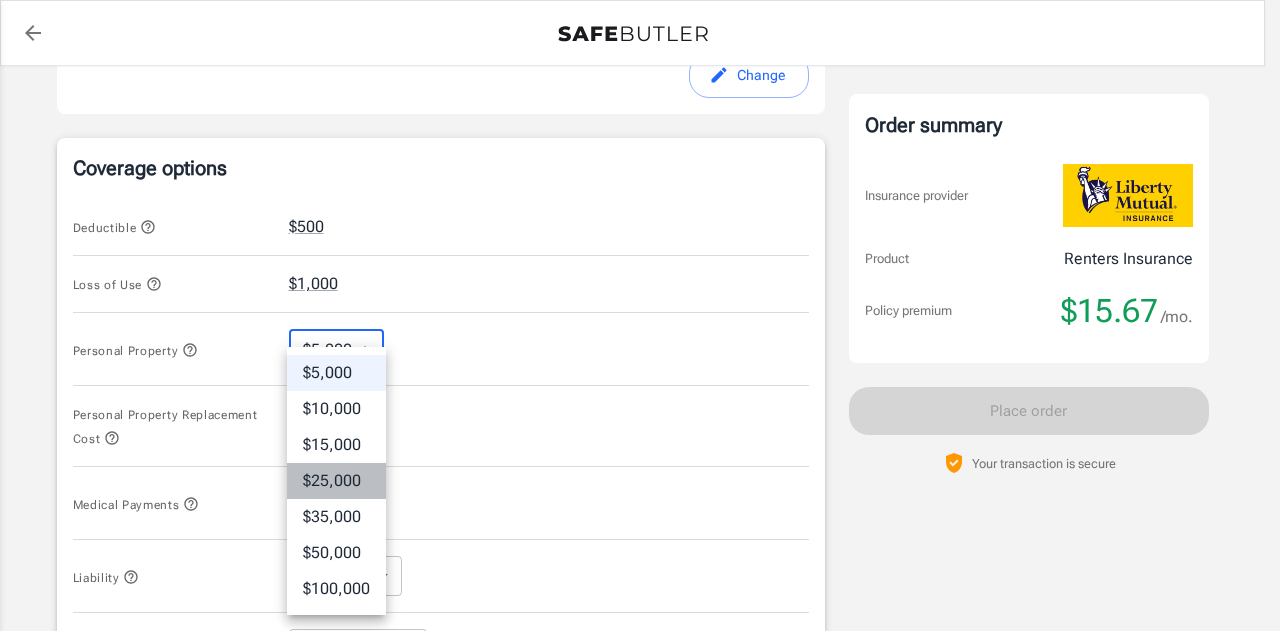 click on "$25,000" at bounding box center [336, 481] 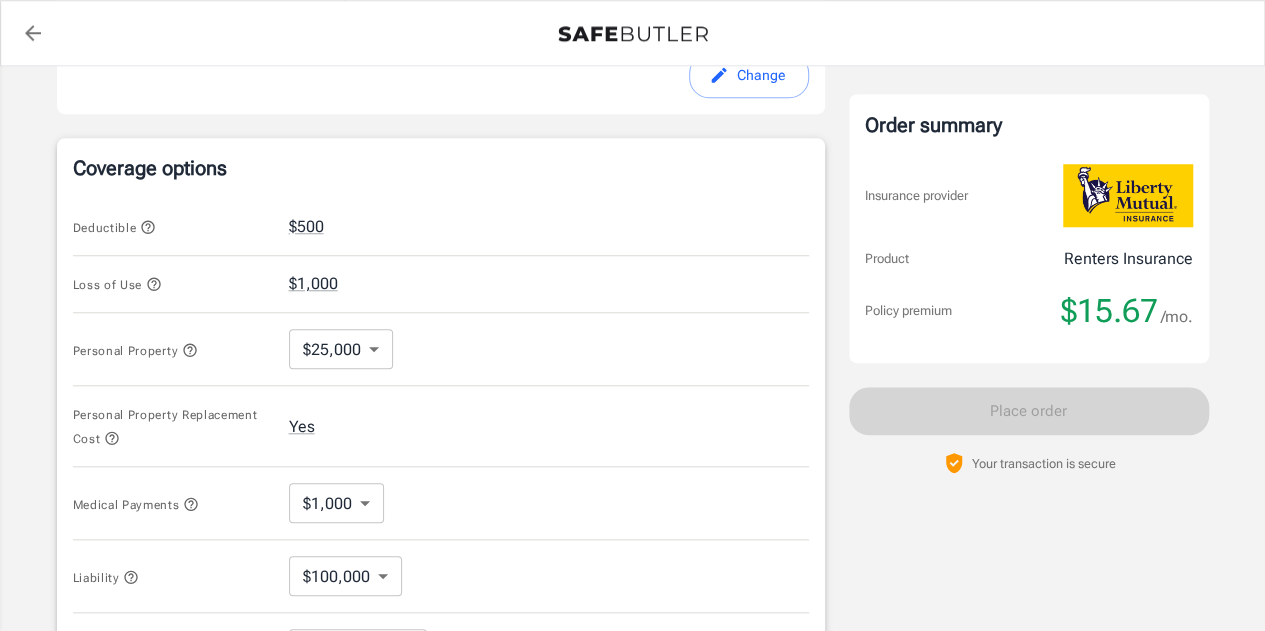 click on "Personal Property Replacement Cost   Yes" at bounding box center [441, 426] 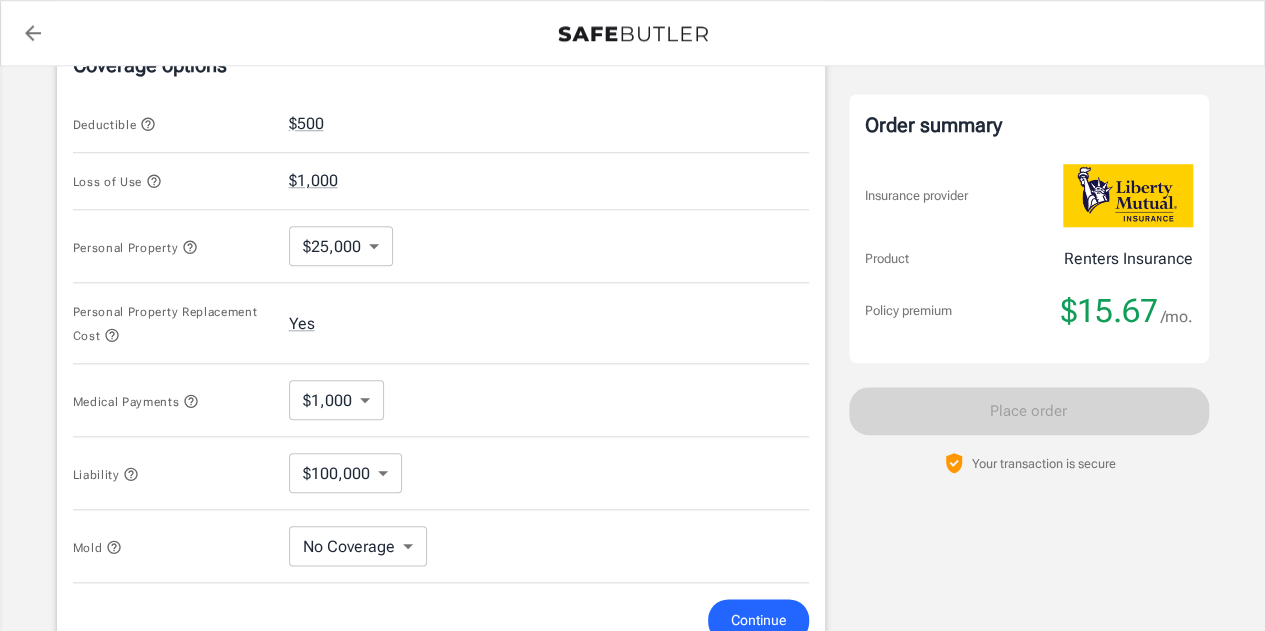 scroll, scrollTop: 876, scrollLeft: 0, axis: vertical 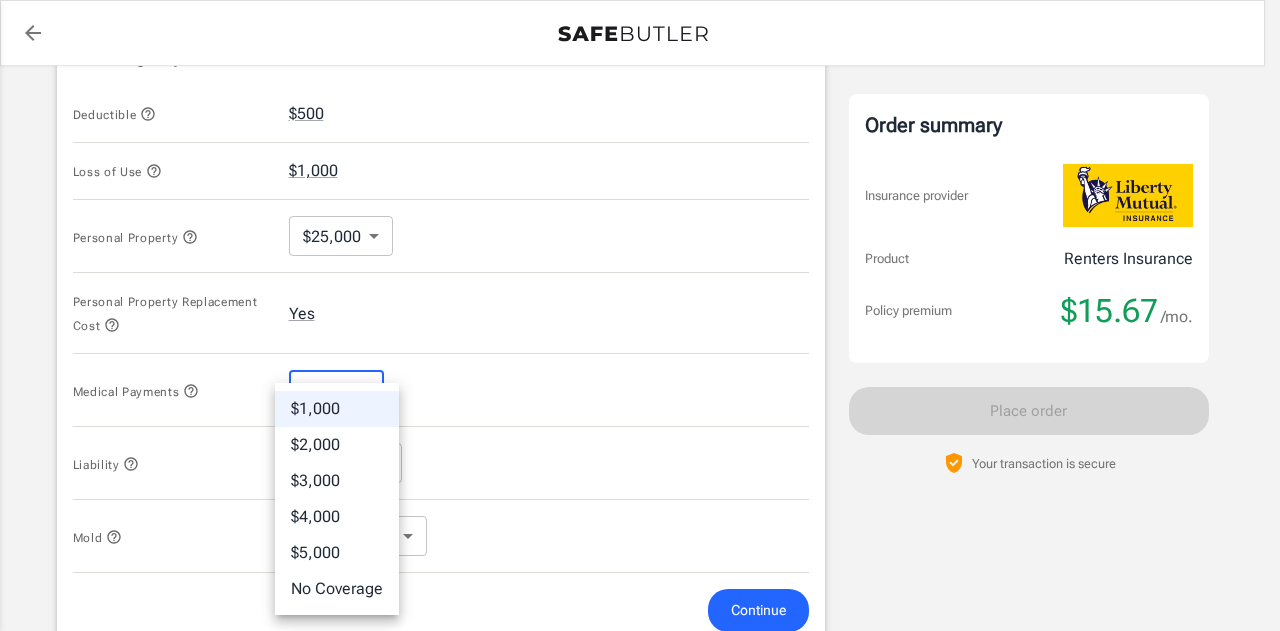 click on "Policy premium $ 15.67 /mo Liberty Mutual Renters Insurance 341 EADO PARK CIR   [CITY] ,  [STATE]   [ZIP] Your address is standardized. [FIRST]   [LAST] Your spouse and live-in family are automatically covered.  Learn More Your details Policy start date Aug 02, 2025 Email [EMAIL] Phone [PHONE] Building type Townhouse or rowhouse Lived for over 6 months No Previous Address 808 Crawford St Apt 3813 [CITY] [STATE] [ZIP] Change Coverage options Deductible   $500 Loss of Use   $1,000 Personal Property   $25,000 25000 ​ Personal Property Replacement Cost   Yes Medical Payments   $1,000 1000 ​ Liability   $100,000 100000 ​ Mold   No Coverage No Coverage ​ Continue Payment method Choose a payment method ​ Choose a payment method Add payment method Optional settings Add landlord as interested party Order summary Insurance provider Product Renters Insurance Policy premium $15.67 /mo. Online purchase discount applied. Payment frequency Today's Due" at bounding box center (640, 143) 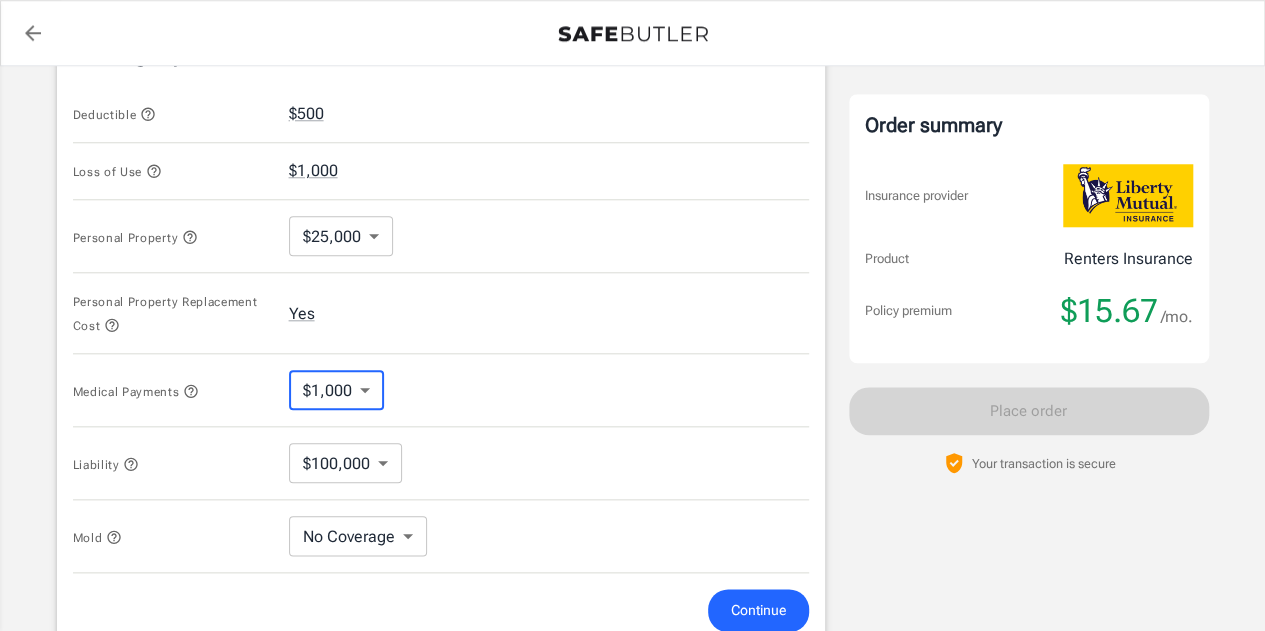 click on "Policy premium $ 15.67 /mo Liberty Mutual Renters Insurance 341 EADO PARK CIR   [CITY] ,  [STATE]   [ZIP] Your address is standardized. [FIRST]   [LAST] Your spouse and live-in family are automatically covered.  Learn More Your details Policy start date Aug 02, 2025 Email [EMAIL] Phone [PHONE] Building type Townhouse or rowhouse Lived for over 6 months No Previous Address 808 Crawford St Apt 3813 [CITY] [STATE] [ZIP] Change Coverage options Deductible   $500 Loss of Use   $1,000 Personal Property   $25,000 25000 ​ Personal Property Replacement Cost   Yes Medical Payments   $1,000 1000 ​ Liability   $100,000 100000 ​ Mold   No Coverage No Coverage ​ Continue Payment method Choose a payment method ​ Choose a payment method Add payment method Optional settings Add landlord as interested party Order summary Insurance provider Product Renters Insurance Policy premium $15.67 /mo. Online purchase discount applied. Payment frequency Today's Due" at bounding box center (632, 143) 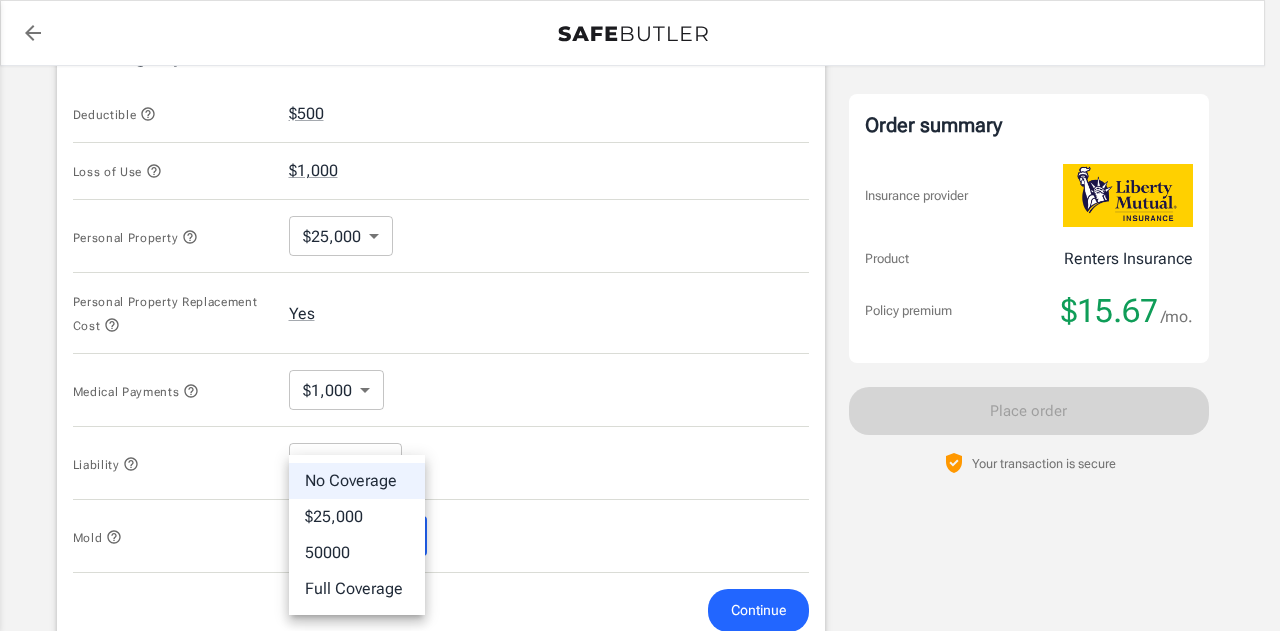 click at bounding box center [640, 315] 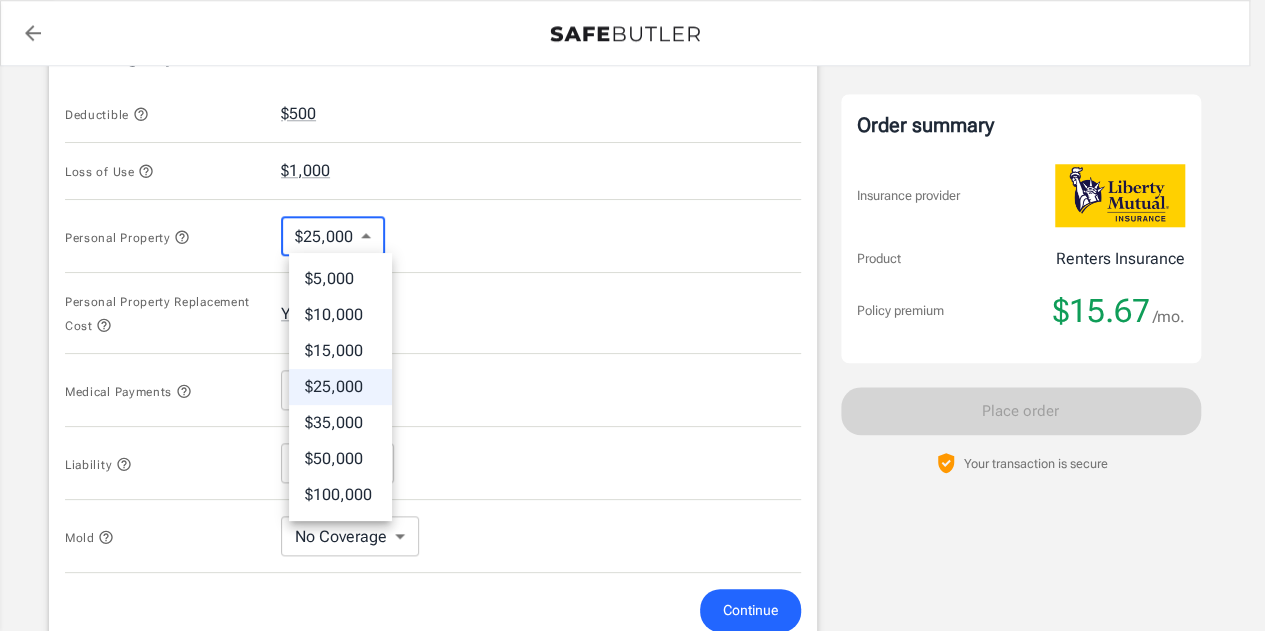 click on "Policy premium $ 15.67 /mo Liberty Mutual Renters Insurance 341 EADO PARK CIR   [CITY] ,  [STATE]   [ZIP] Your address is standardized. [FIRST]   [LAST] Your spouse and live-in family are automatically covered.  Learn More Your details Policy start date Aug 02, 2025 Email [EMAIL] Phone [PHONE] Building type Townhouse or rowhouse Lived for over 6 months No Previous Address 808 Crawford St Apt 3813 [CITY] [STATE] [ZIP] Change Coverage options Deductible   $500 Loss of Use   $1,000 Personal Property   $25,000 25000 ​ Personal Property Replacement Cost   Yes Medical Payments   $1,000 1000 ​ Liability   $100,000 100000 ​ Mold   No Coverage No Coverage ​ Continue Payment method Choose a payment method ​ Choose a payment method Add payment method Optional settings Add landlord as interested party Order summary Insurance provider Product Renters Insurance Policy premium $15.67 /mo. Online purchase discount applied. Payment frequency Today's Due" at bounding box center (632, 143) 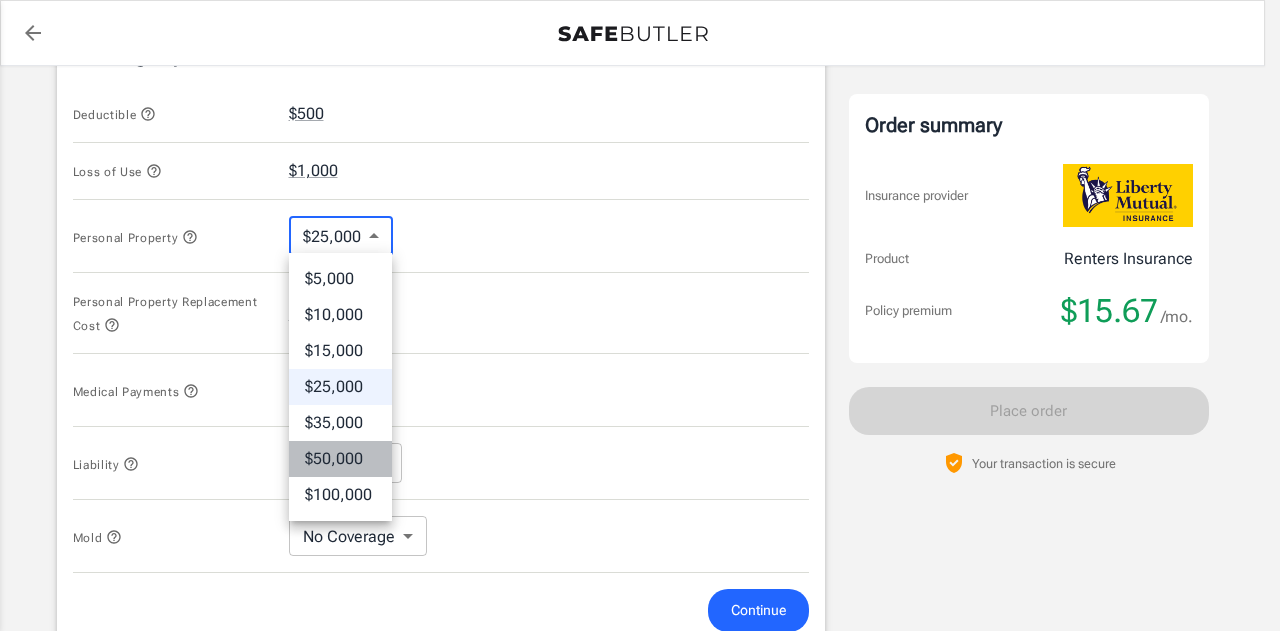 click on "$50,000" at bounding box center (340, 459) 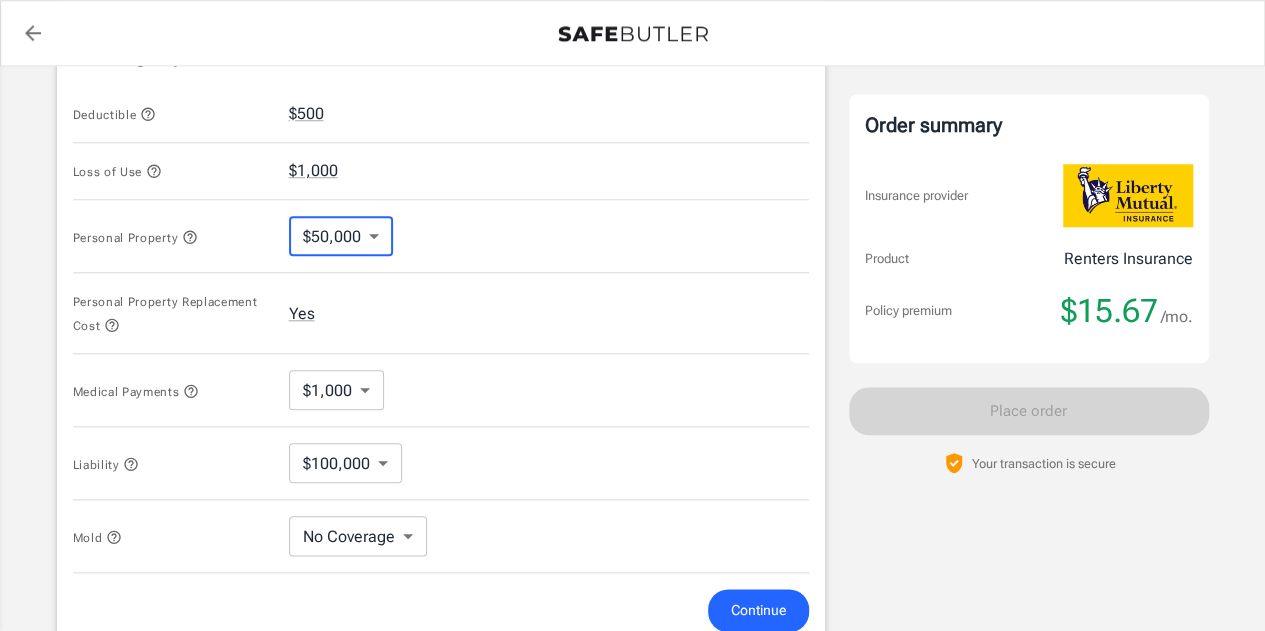click on "Personal Property Replacement Cost   Yes" at bounding box center [441, 313] 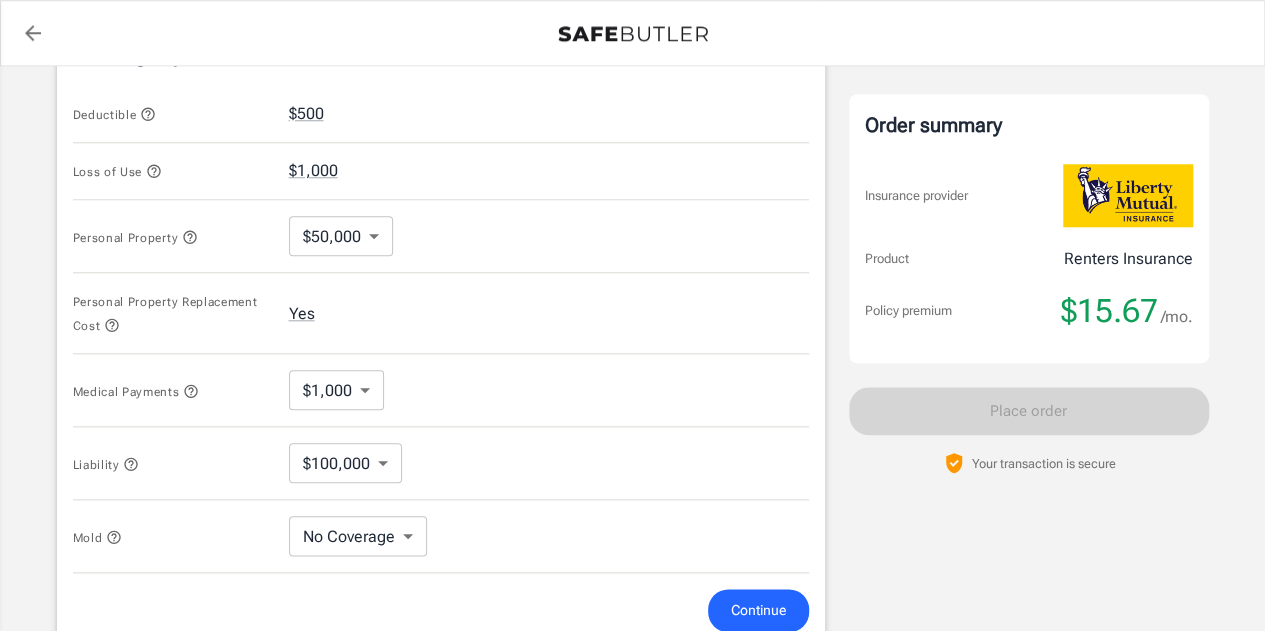 scroll, scrollTop: 1021, scrollLeft: 0, axis: vertical 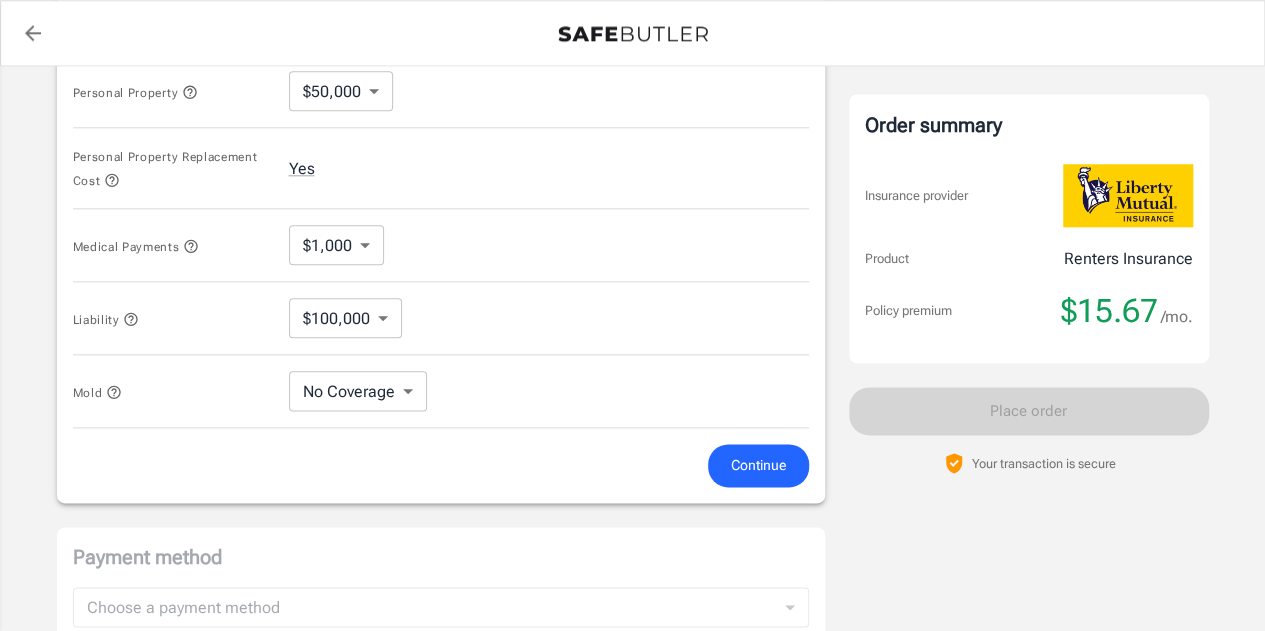 click on "Continue" at bounding box center [758, 465] 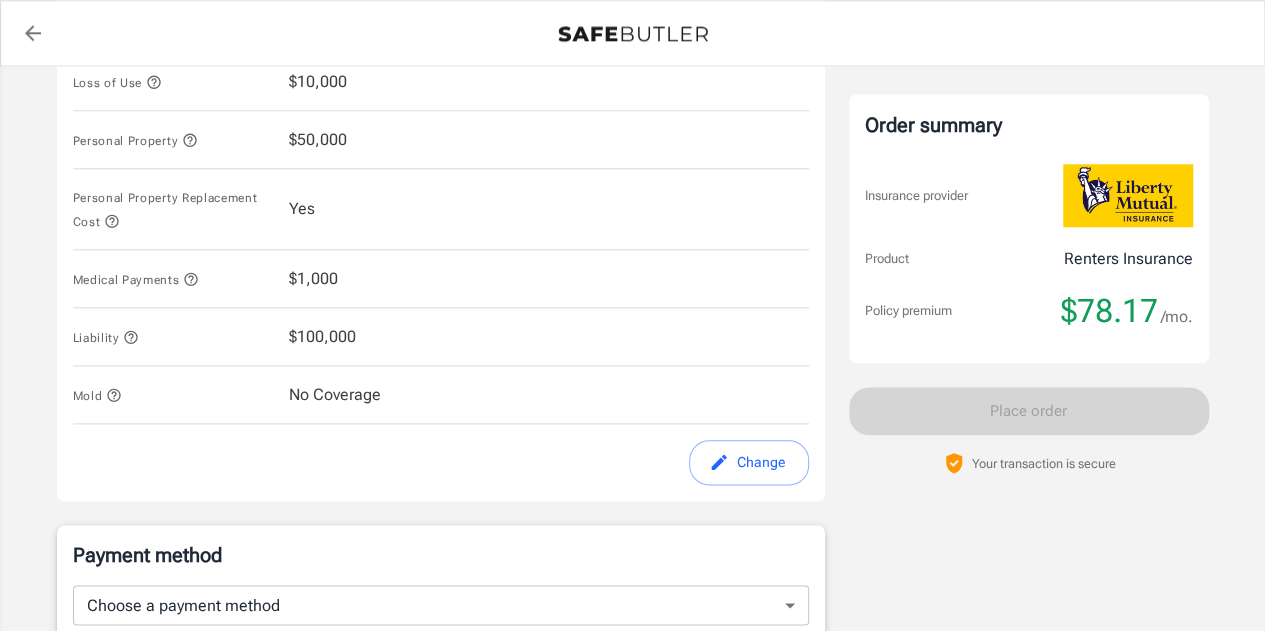 scroll, scrollTop: 974, scrollLeft: 0, axis: vertical 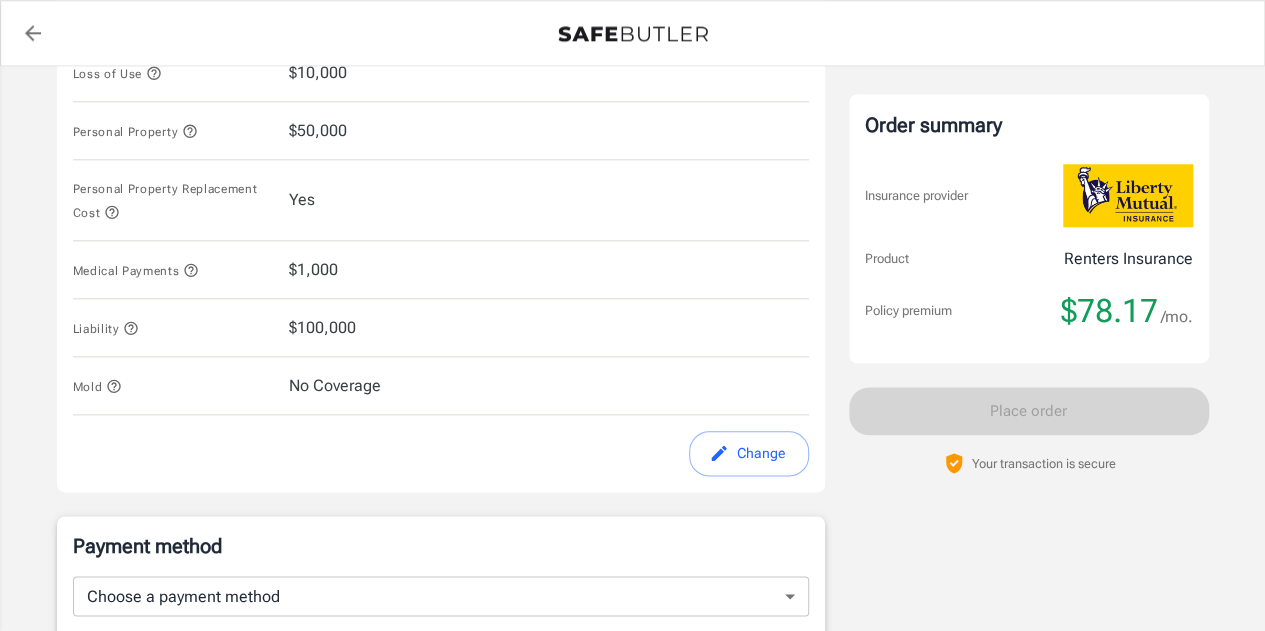 click on "Change" at bounding box center (749, 453) 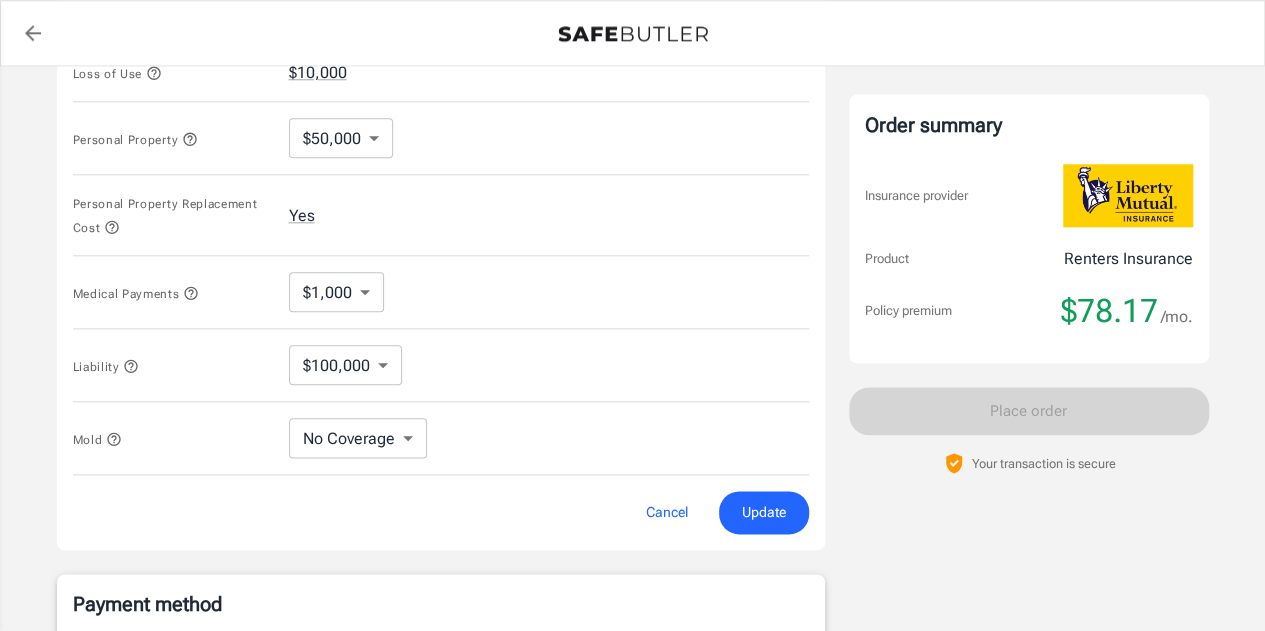 click on "Policy premium $ 78.17 /mo Liberty Mutual Renters Insurance 341 EADO PARK CIR   [CITY] ,  [STATE]   [ZIP] Your address is standardized. Ashley   Beckles Your spouse and live-in family are automatically covered.  Learn More Your details Policy start date Aug 02, 2025 Email atdbeckles@gmail.com Phone 4436222208 Building type Townhouse or rowhouse Lived for over 6 months No Previous Address 808 Crawford St Apt 3813 [CITY] [STATE] [ZIP] Change Coverage options Deductible   $500 Loss of Use   $10,000 Personal Property   $50,000 50000 ​ Personal Property Replacement Cost   Yes Medical Payments   $1,000 1000 ​ Liability   $100,000 100000 ​ Mold   No Coverage No Coverage ​ Cancel Update Payment method Choose a payment method ​ Choose a payment method Add payment method Optional settings Add landlord as interested party Order summary Insurance provider Product Renters Insurance Policy premium $78.17 /mo. Online purchase discount applied. Payment frequency $78.17" at bounding box center (632, 45) 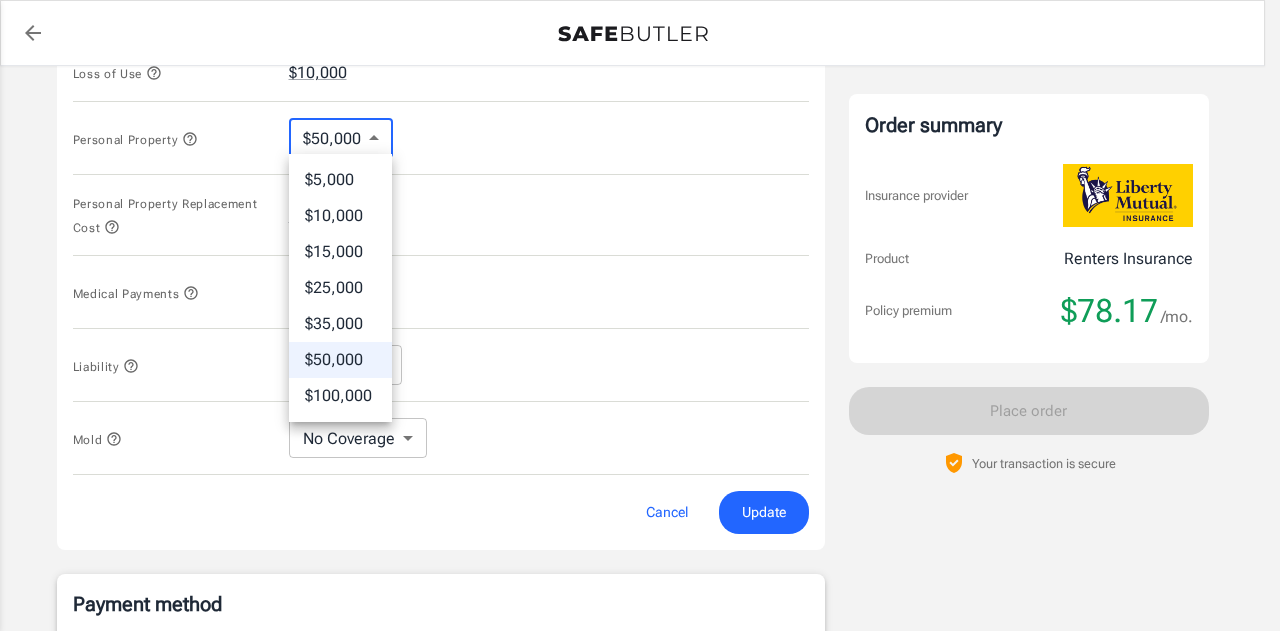 click on "$25,000" at bounding box center [340, 288] 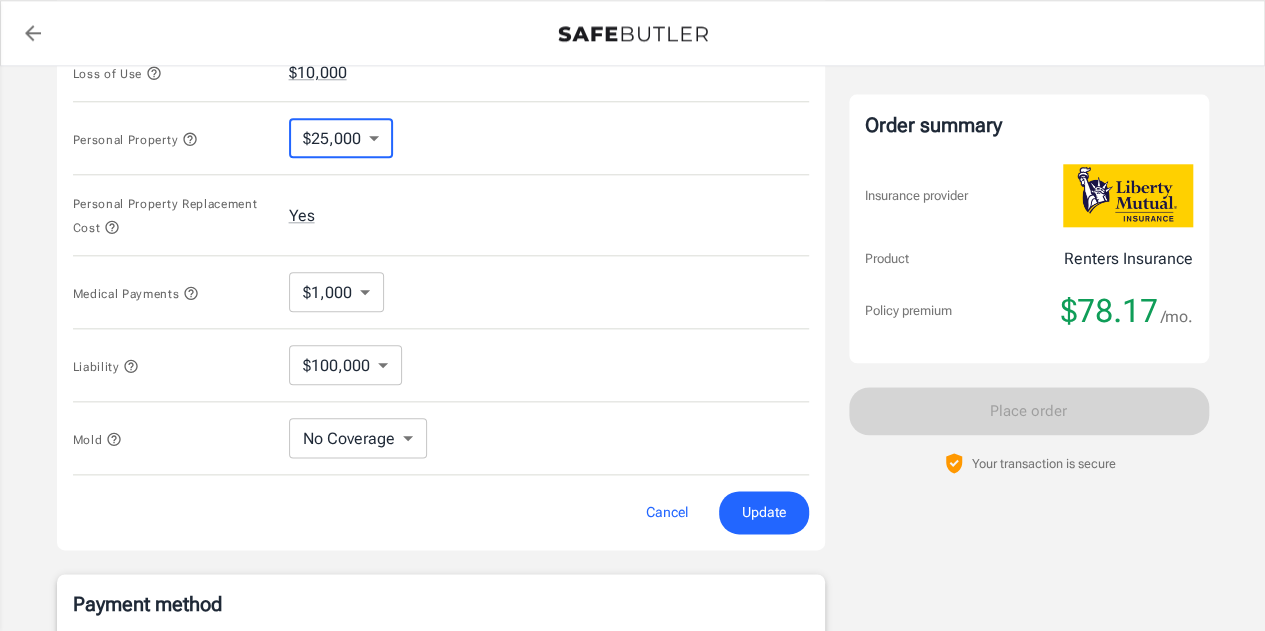 click on "Update" at bounding box center (764, 512) 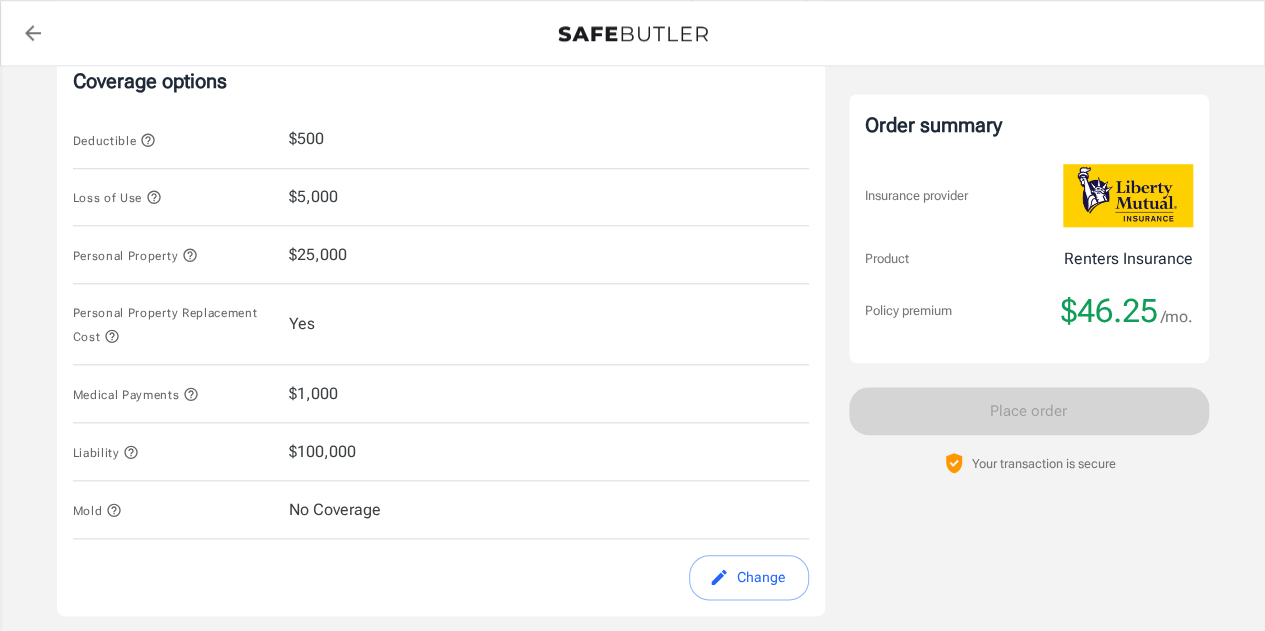 scroll, scrollTop: 849, scrollLeft: 0, axis: vertical 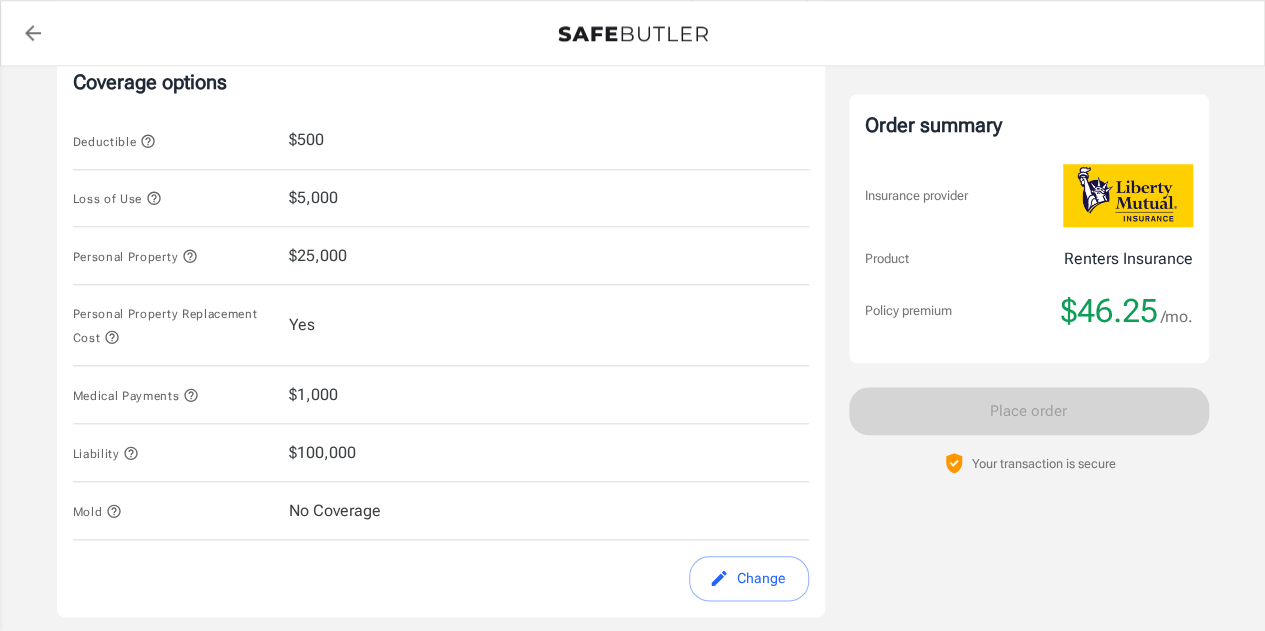 click on "Change" at bounding box center (749, 578) 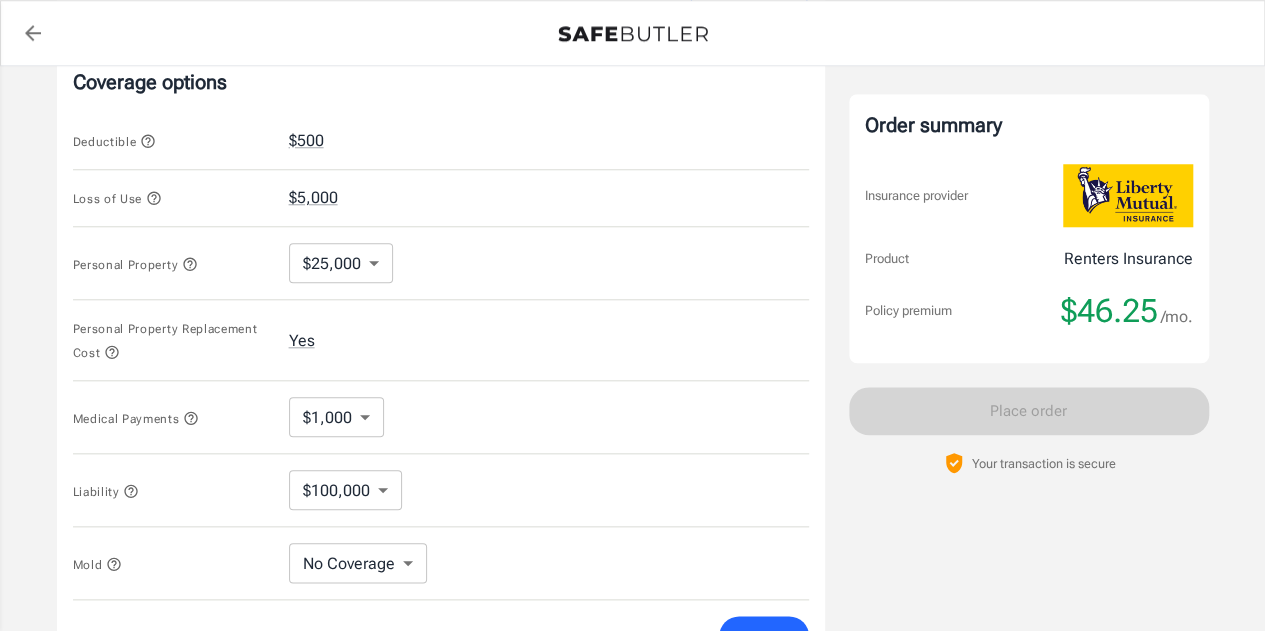 click on "Policy premium $ 46.25 /mo Liberty Mutual Renters Insurance 341 EADO PARK CIR   [CITY] ,  [STATE]   [ZIP] Your address is standardized. [FIRST]   [LAST] Your spouse and live-in family are automatically covered.  Learn More Your details Policy start date Aug 02, 2025 Email [EMAIL] Phone [PHONE] Building type Townhouse or rowhouse Lived for over 6 months No Previous Address 808 Crawford St Apt 3813 [CITY] [STATE] [ZIP] Change Coverage options Deductible   $500 Loss of Use   $5,000 Personal Property   $25,000 25000 ​ Personal Property Replacement Cost   Yes Medical Payments   $1,000 1000 ​ Liability   $100,000 100000 ​ Mold   No Coverage No Coverage ​ Cancel Update Payment method Choose a payment method ​ Choose a payment method Add payment method Optional settings Add landlord as interested party Order summary Insurance provider Product Renters Insurance Policy premium $46.25 /mo. Online purchase discount applied. Payment frequency $46.25" at bounding box center [632, 170] 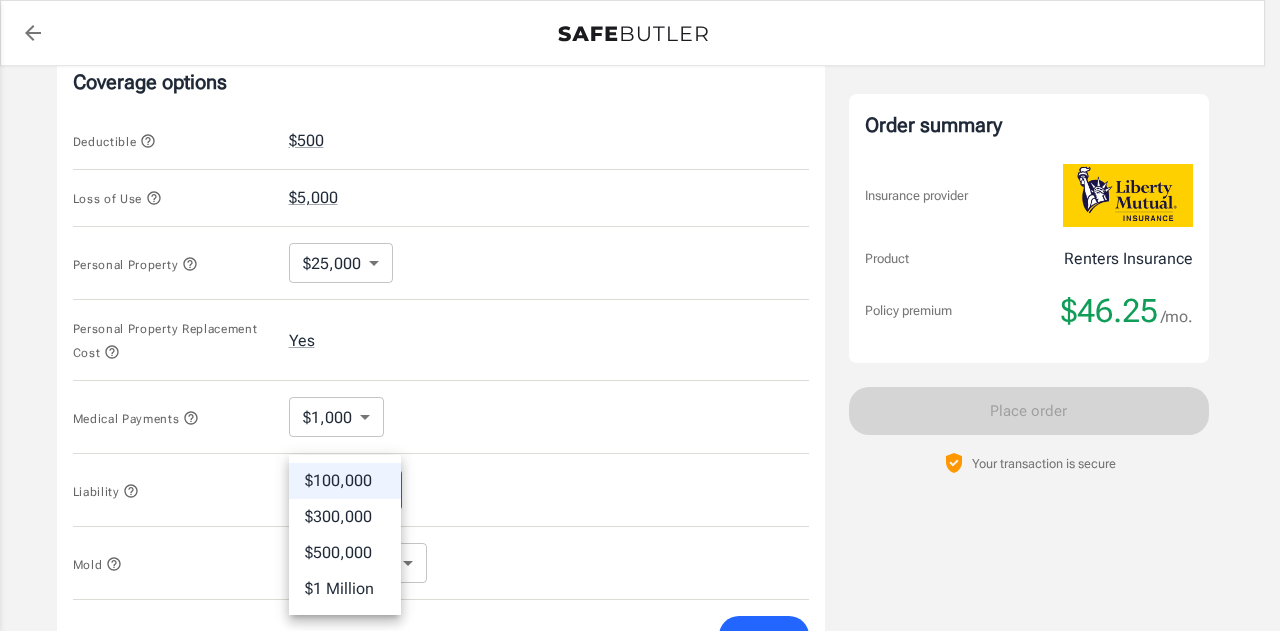 click at bounding box center [640, 315] 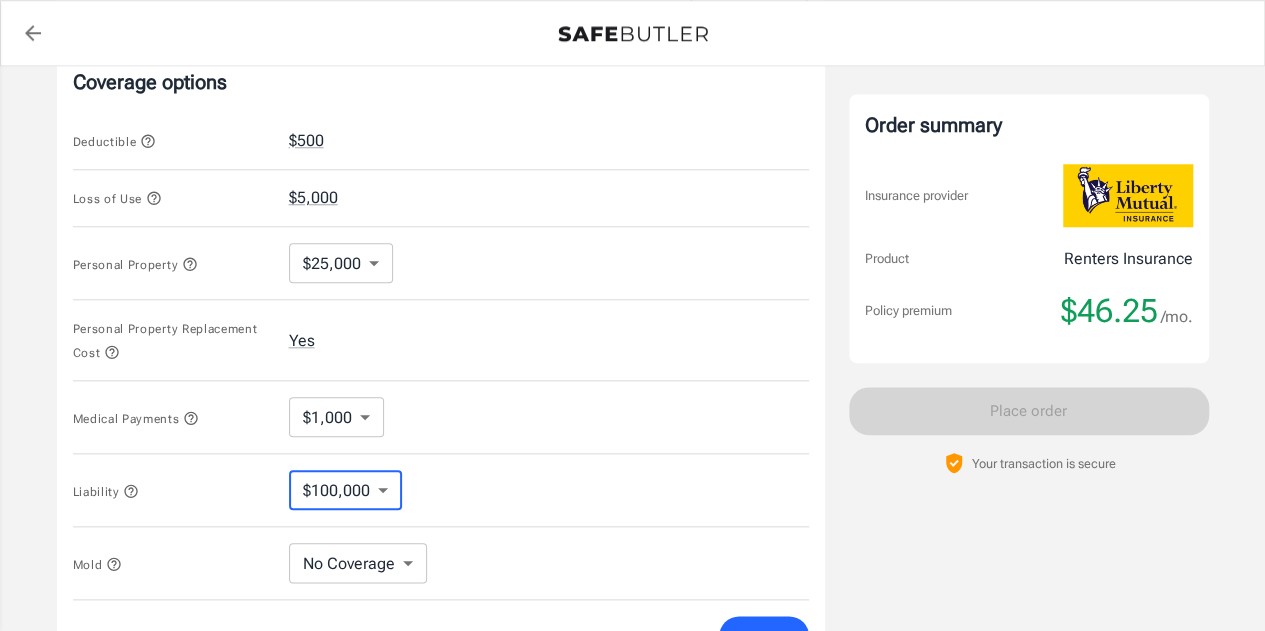click on "Policy premium $ 46.25 /mo Liberty Mutual Renters Insurance 341 EADO PARK CIR   [CITY] ,  [STATE]   [ZIP] Your address is standardized. [FIRST]   [LAST] Your spouse and live-in family are automatically covered.  Learn More Your details Policy start date Aug 02, 2025 Email [EMAIL] Phone [PHONE] Building type Townhouse or rowhouse Lived for over 6 months No Previous Address 808 Crawford St Apt 3813 [CITY] [STATE] [ZIP] Change Coverage options Deductible   $500 Loss of Use   $5,000 Personal Property   $25,000 25000 ​ Personal Property Replacement Cost   Yes Medical Payments   $1,000 1000 ​ Liability   $100,000 100000 ​ Mold   No Coverage No Coverage ​ Cancel Update Payment method Choose a payment method ​ Choose a payment method Add payment method Optional settings Add landlord as interested party Order summary Insurance provider Product Renters Insurance Policy premium $46.25 /mo. Online purchase discount applied. Payment frequency $46.25" at bounding box center [632, 170] 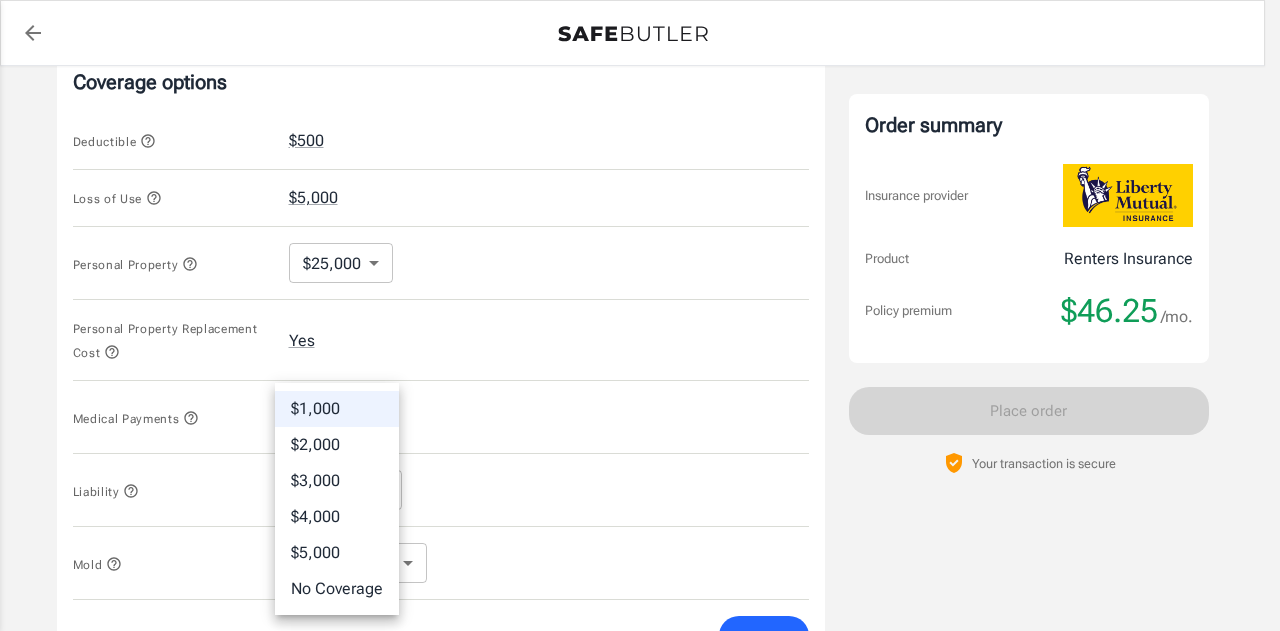 click at bounding box center [640, 315] 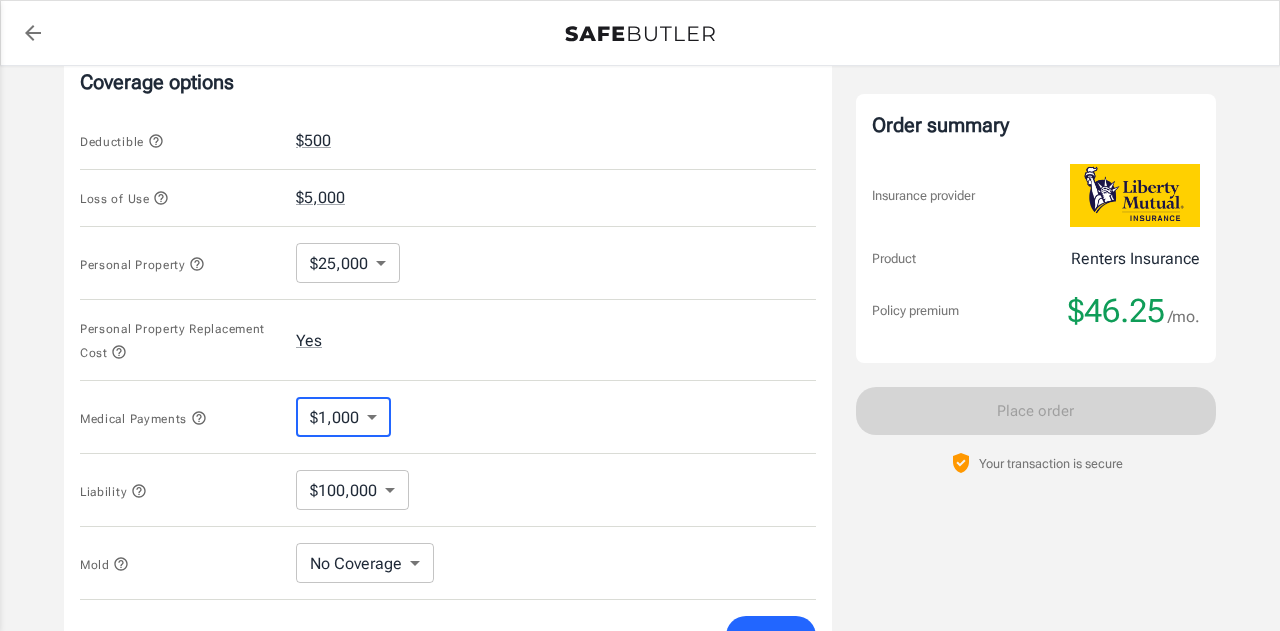 click on "Policy premium $ 46.25 /mo Liberty Mutual Renters Insurance 341 EADO PARK CIR   [CITY] ,  [STATE]   [ZIP] Your address is standardized. [FIRST]   [LAST] Your spouse and live-in family are automatically covered.  Learn More Your details Policy start date Aug 02, 2025 Email [EMAIL] Phone [PHONE] Building type Townhouse or rowhouse Lived for over 6 months No Previous Address 808 Crawford St Apt 3813 [CITY] [STATE] [ZIP] Change Coverage options Deductible   $500 Loss of Use   $5,000 Personal Property   $25,000 25000 ​ Personal Property Replacement Cost   Yes Medical Payments   $1,000 1000 ​ Liability   $100,000 100000 ​ Mold   No Coverage No Coverage ​ Cancel Update Payment method Choose a payment method ​ Choose a payment method Add payment method Optional settings Add landlord as interested party Order summary Insurance provider Product Renters Insurance Policy premium $46.25 /mo. Online purchase discount applied. Payment frequency $46.25" at bounding box center (640, 170) 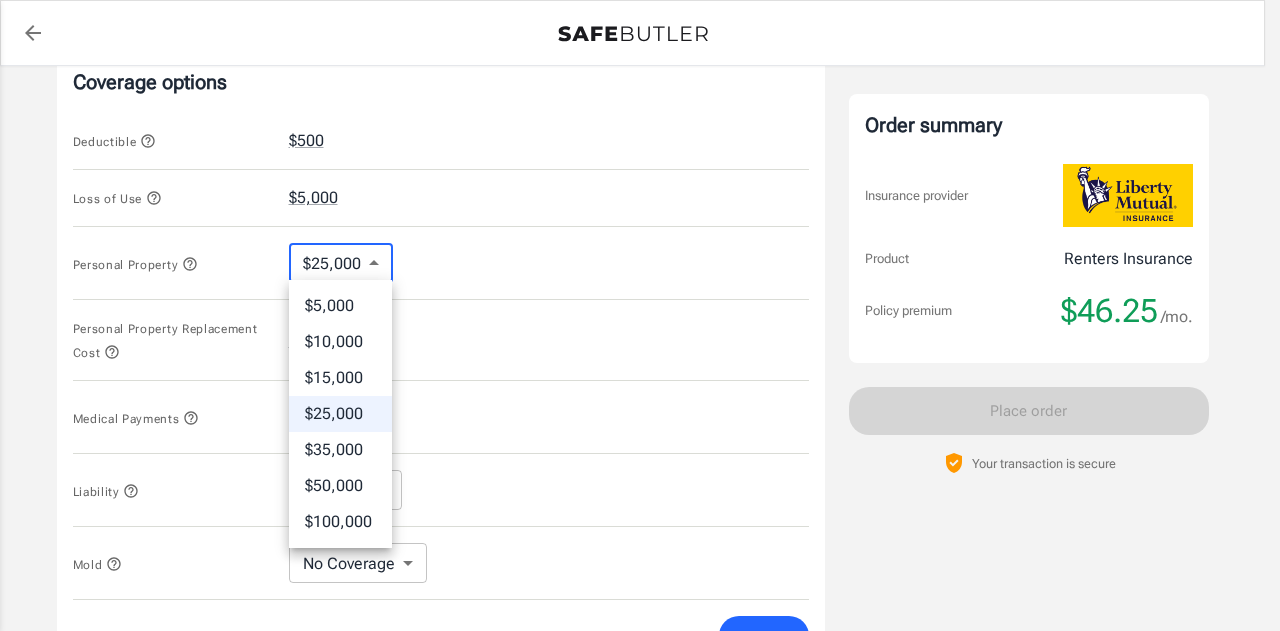 click at bounding box center [640, 315] 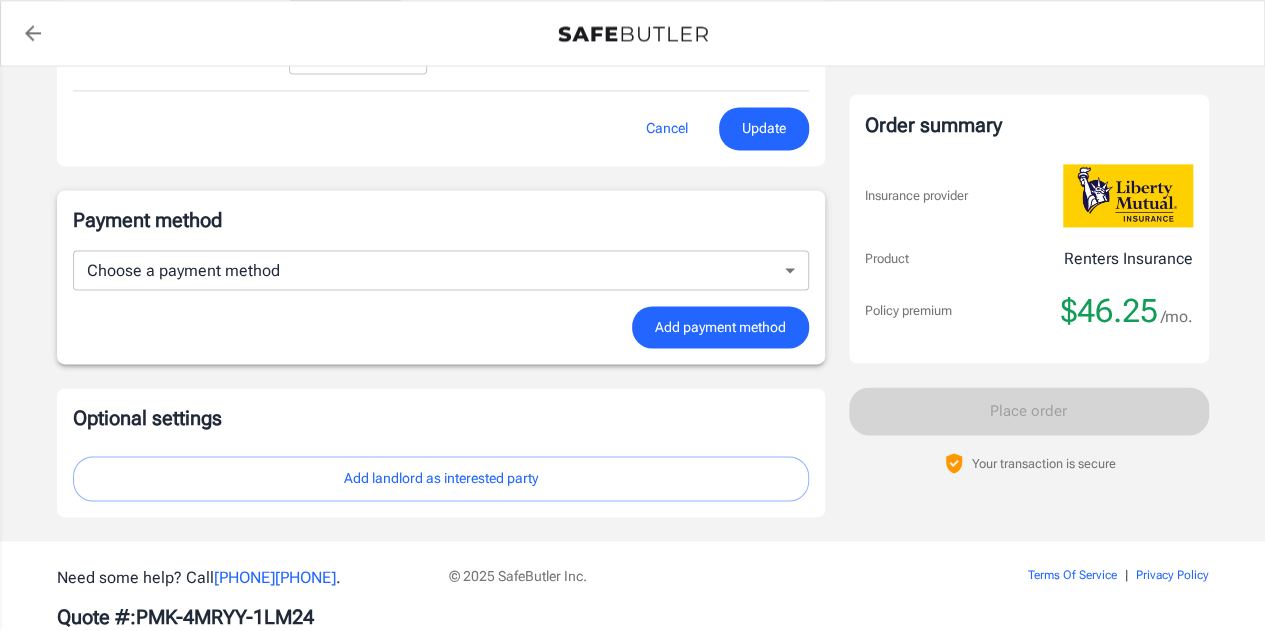 scroll, scrollTop: 1402, scrollLeft: 0, axis: vertical 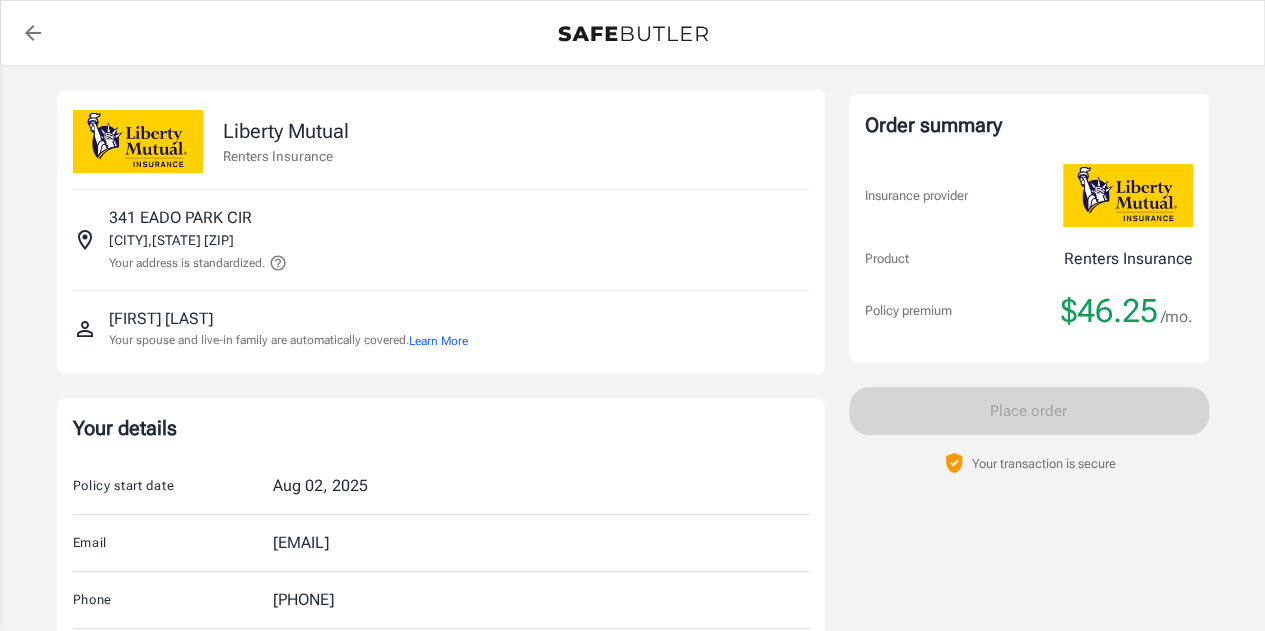 click on "Learn More" at bounding box center (438, 341) 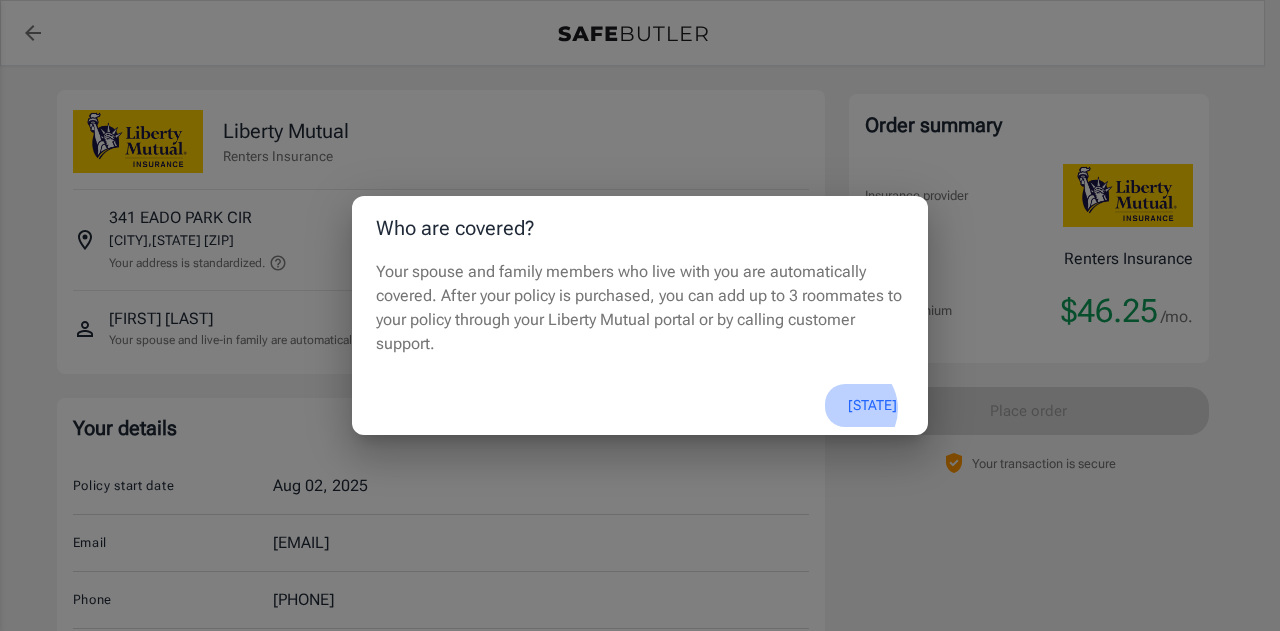 click on "[STATE]" at bounding box center (872, 405) 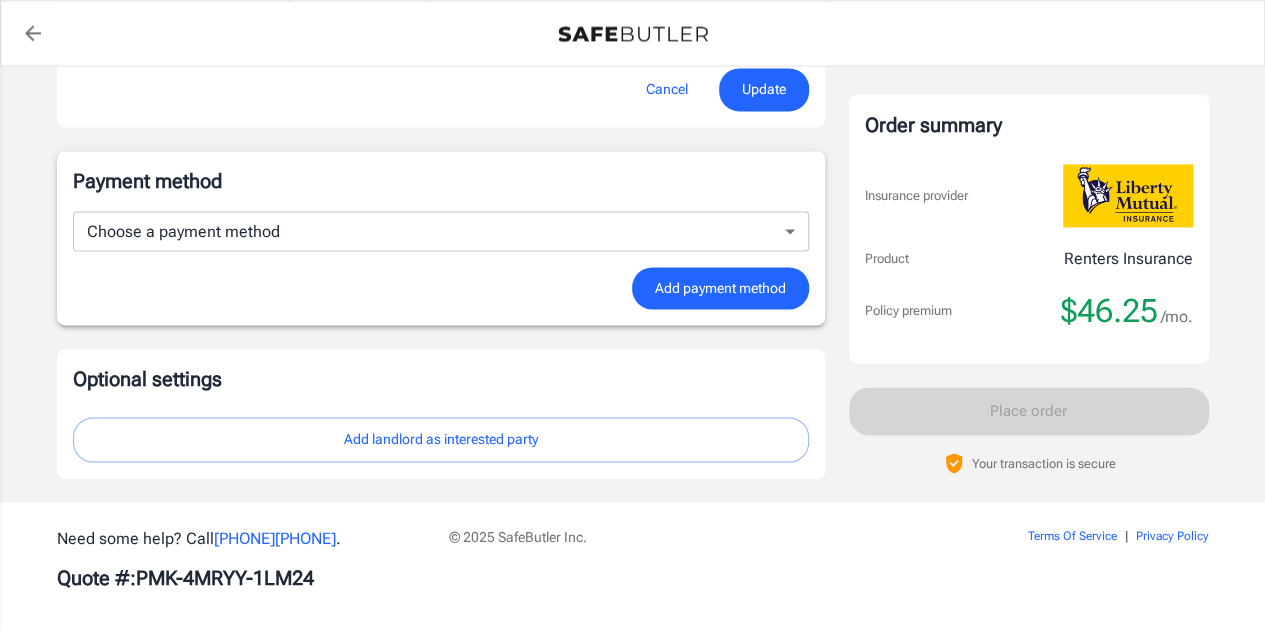 scroll, scrollTop: 1402, scrollLeft: 0, axis: vertical 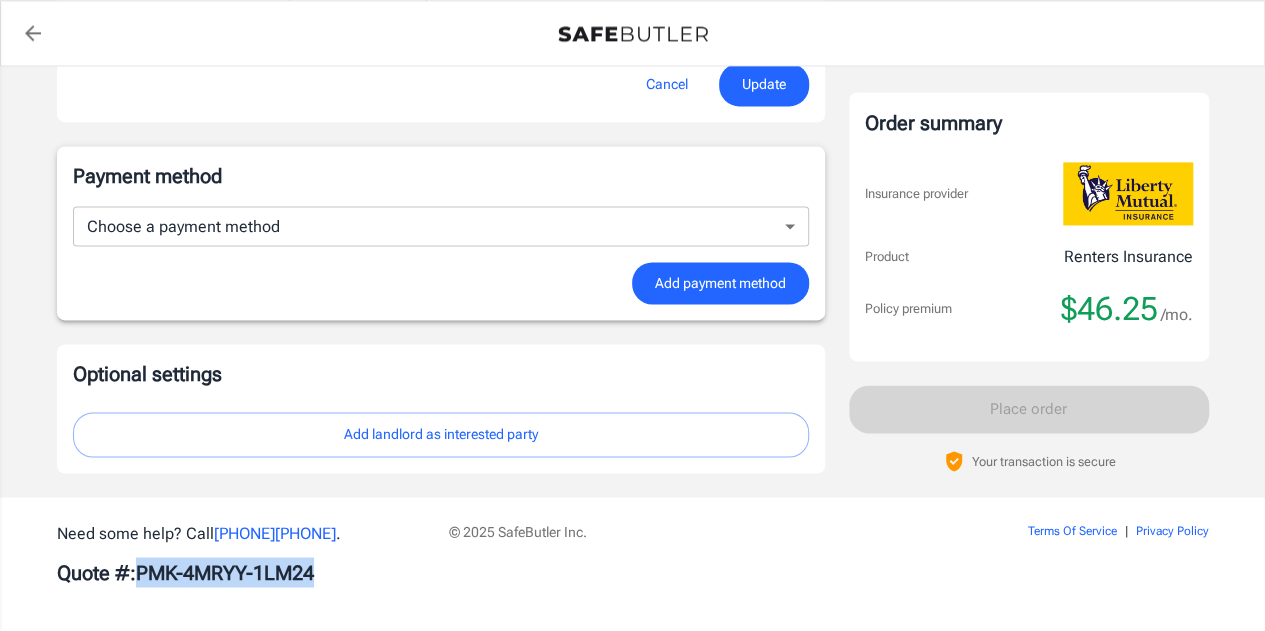 drag, startPoint x: 145, startPoint y: 593, endPoint x: 333, endPoint y: 577, distance: 188.67963 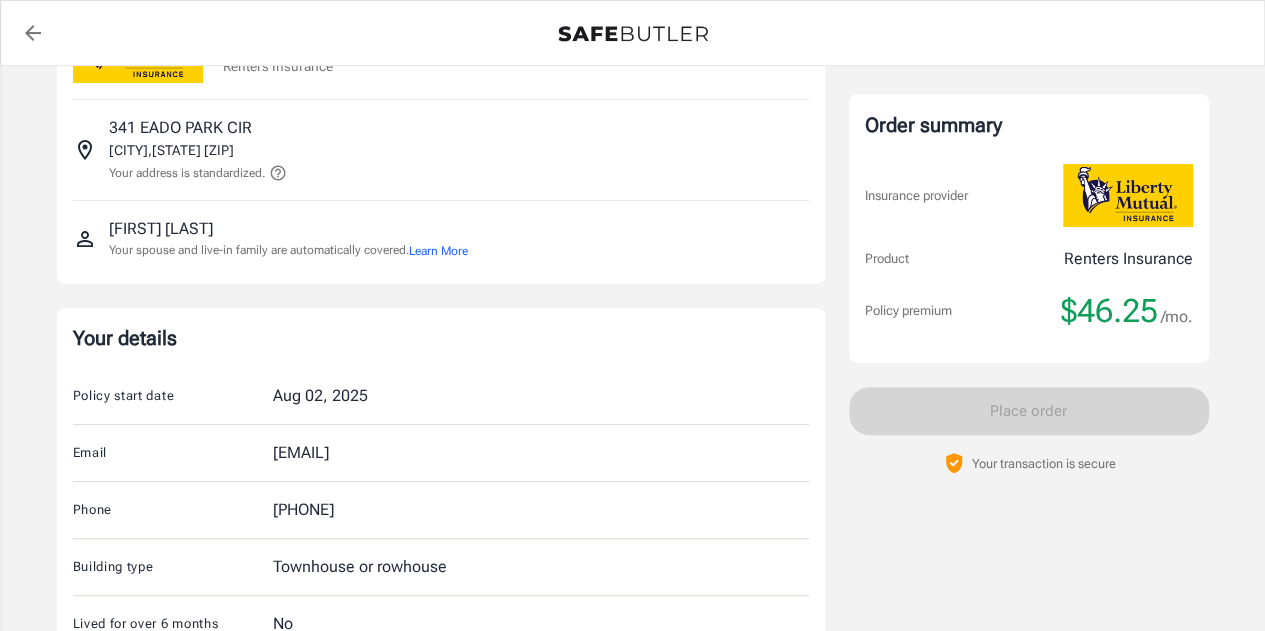 scroll, scrollTop: 0, scrollLeft: 0, axis: both 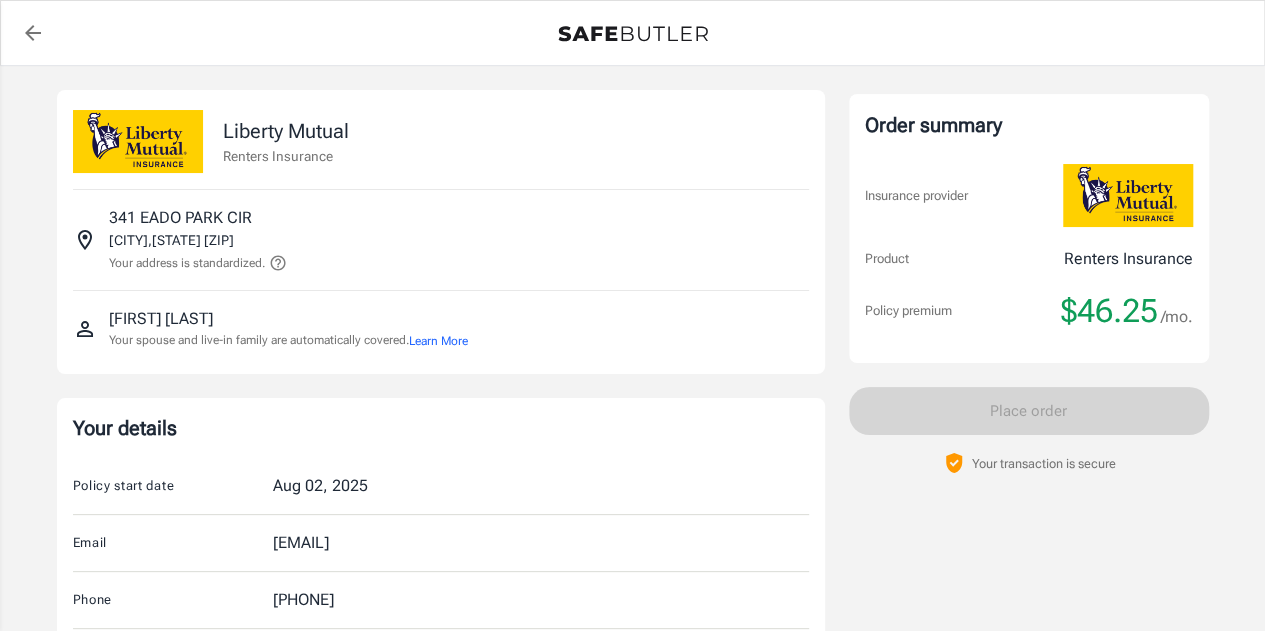 click on "Email [EMAIL]" at bounding box center (441, 543) 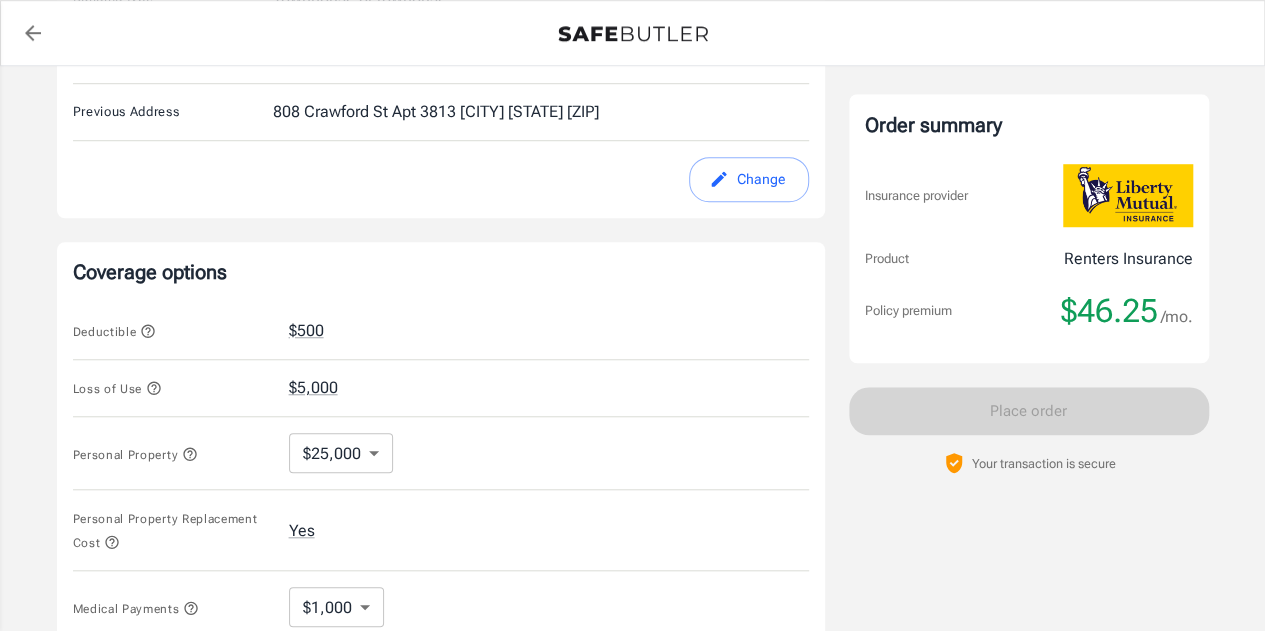scroll, scrollTop: 660, scrollLeft: 0, axis: vertical 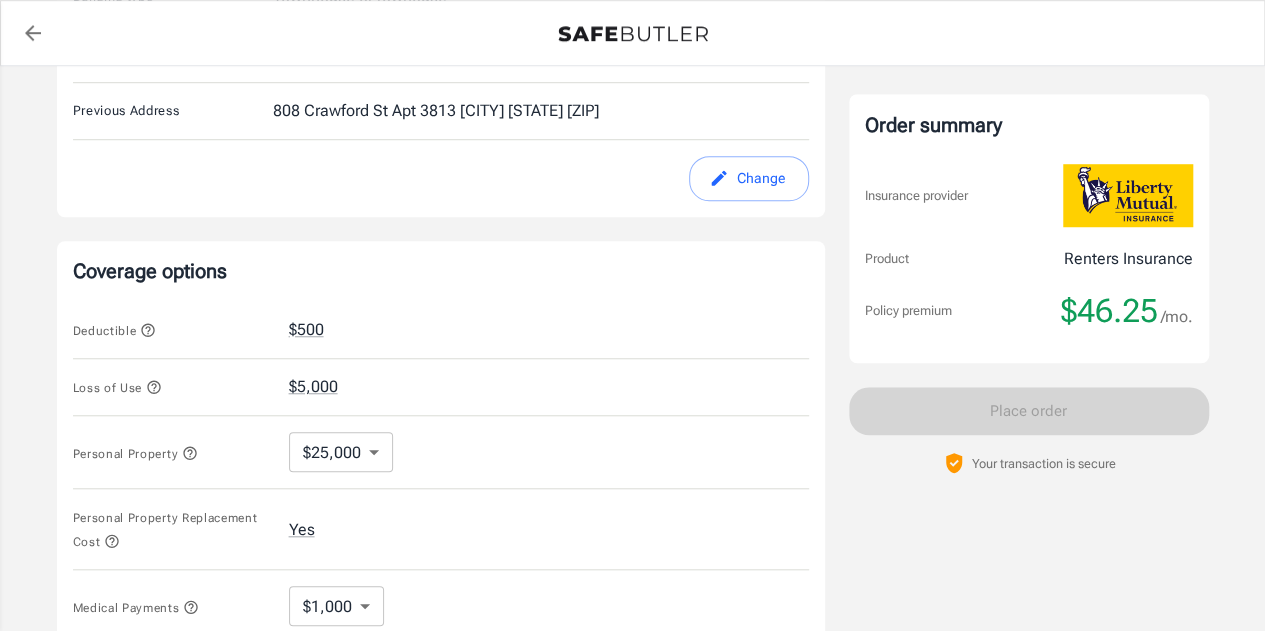 click on "Policy premium $ 46.25 /mo Liberty Mutual Renters Insurance 341 EADO PARK CIR   [CITY] ,  [STATE]   [ZIP] Your address is standardized. [FIRST]   [LAST] Your spouse and live-in family are automatically covered.  Learn More Your details Policy start date Aug 02, 2025 Email [EMAIL] Phone [PHONE] Building type Townhouse or rowhouse Lived for over 6 months No Previous Address 808 Crawford St Apt 3813 [CITY] [STATE] [ZIP] Change Coverage options Deductible   $500 Loss of Use   $5,000 Personal Property   $25,000 25000 ​ Personal Property Replacement Cost   Yes Medical Payments   $1,000 1000 ​ Liability   $100,000 100000 ​ Mold   No Coverage No Coverage ​ Cancel Update Payment method Choose a payment method ​ Choose a payment method Add payment method Optional settings Add landlord as interested party Order summary Insurance provider Product Renters Insurance Policy premium $46.25 /mo. Online purchase discount applied. Payment frequency $46.25" at bounding box center (632, 359) 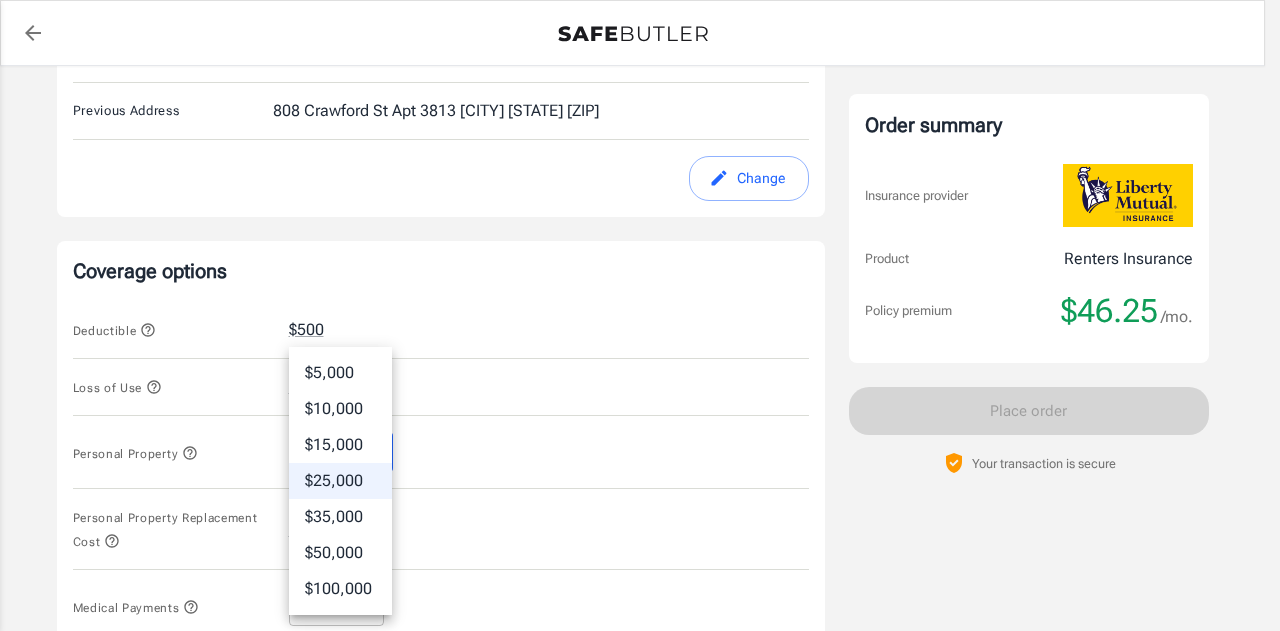 click on "$5,000" at bounding box center (340, 373) 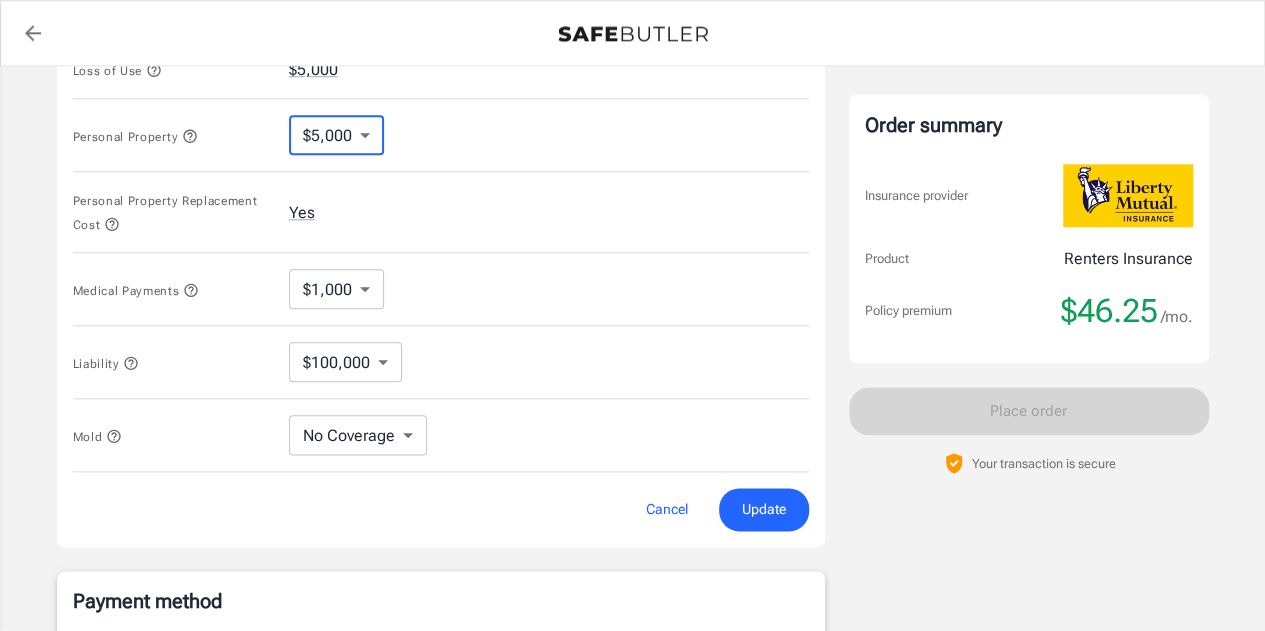 scroll, scrollTop: 976, scrollLeft: 0, axis: vertical 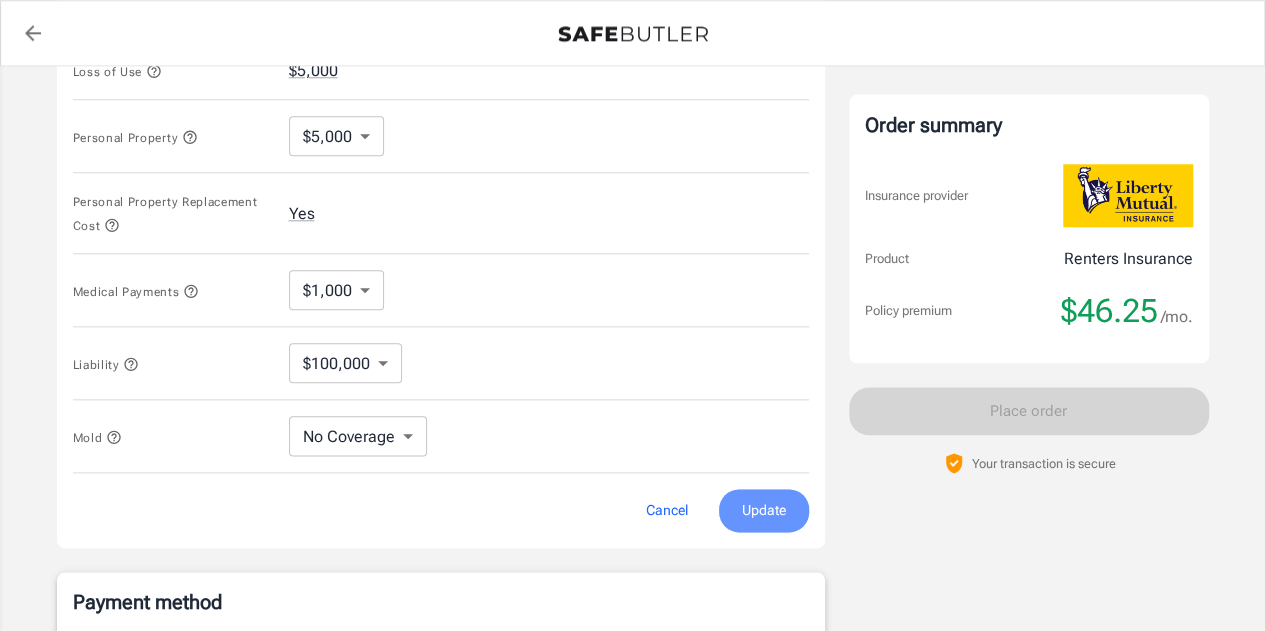 click on "Update" at bounding box center [764, 510] 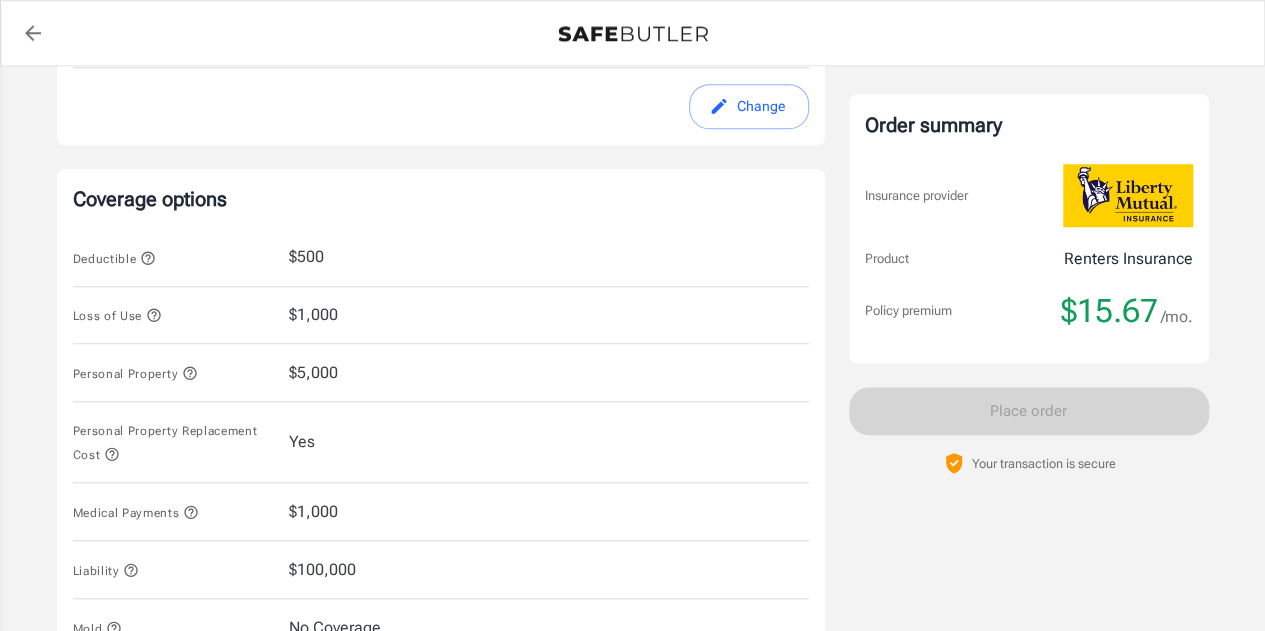 scroll, scrollTop: 925, scrollLeft: 0, axis: vertical 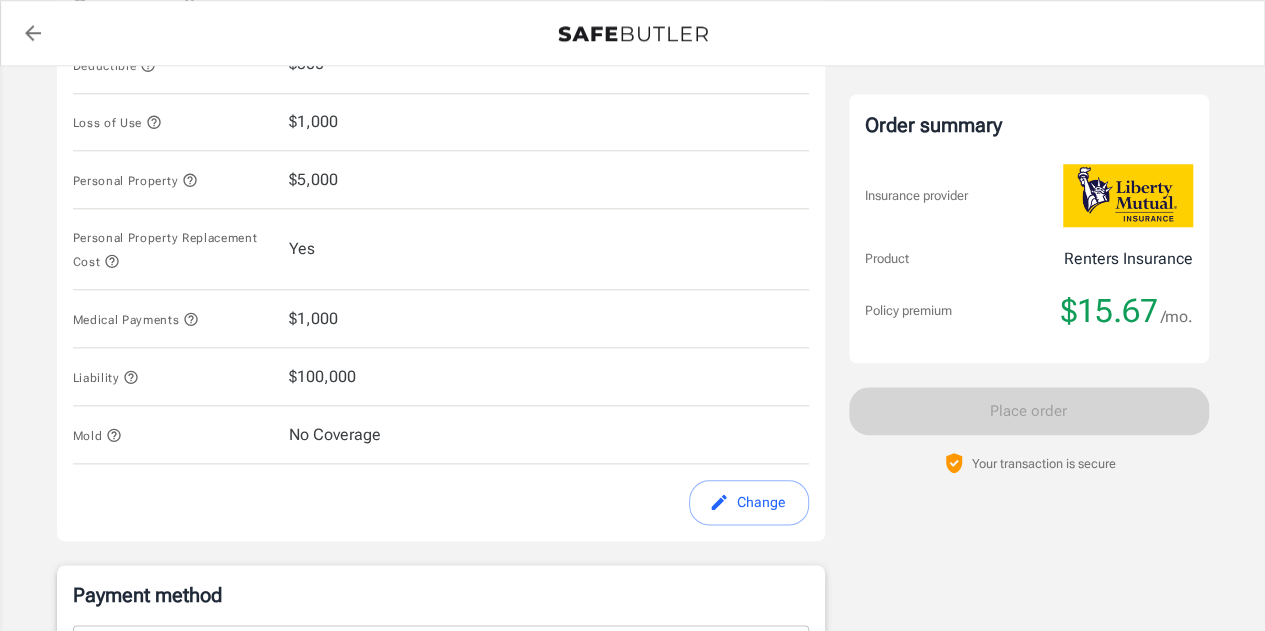 click on "Change" at bounding box center (749, 502) 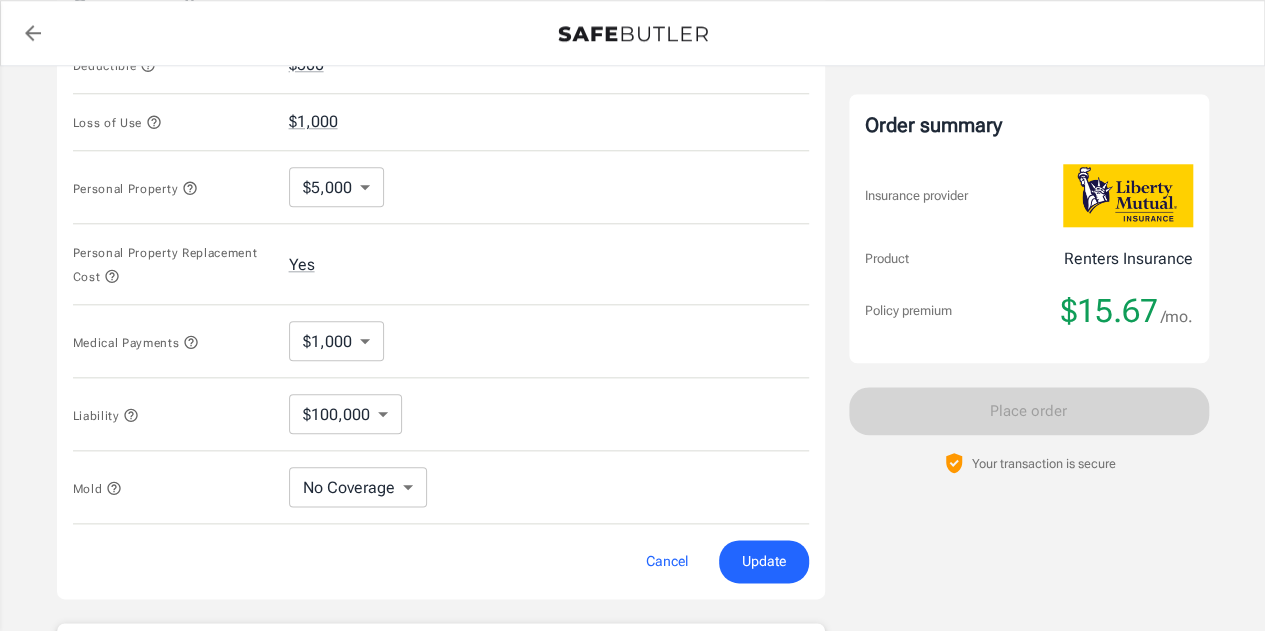 click on "Policy premium $ 15.67 /mo Liberty Mutual Renters Insurance 341 EADO PARK CIR   [CITY] ,  [STATE]   [ZIP] Your address is standardized. [FIRST]   [LAST] Your spouse and live-in family are automatically covered.  Learn More Your details Policy start date Aug 02, 2025 Email [EMAIL] Phone [PHONE] Building type Townhouse or rowhouse Lived for over 6 months No Previous Address 808 Crawford St Apt 3813 [CITY] [STATE] [ZIP] Change Coverage options Deductible   $500 Loss of Use   $1,000 Personal Property   $5,000 5000 ​ Personal Property Replacement Cost   Yes Medical Payments   $1,000 1000 ​ Liability   $100,000 100000 ​ Mold   No Coverage No Coverage ​ Cancel Update Payment method Choose a payment method ​ Choose a payment method Add payment method Optional settings Add landlord as interested party Order summary Insurance provider Product Renters Insurance Policy premium $15.67 /mo. Online purchase discount applied. Payment frequency $15.67" at bounding box center [632, 94] 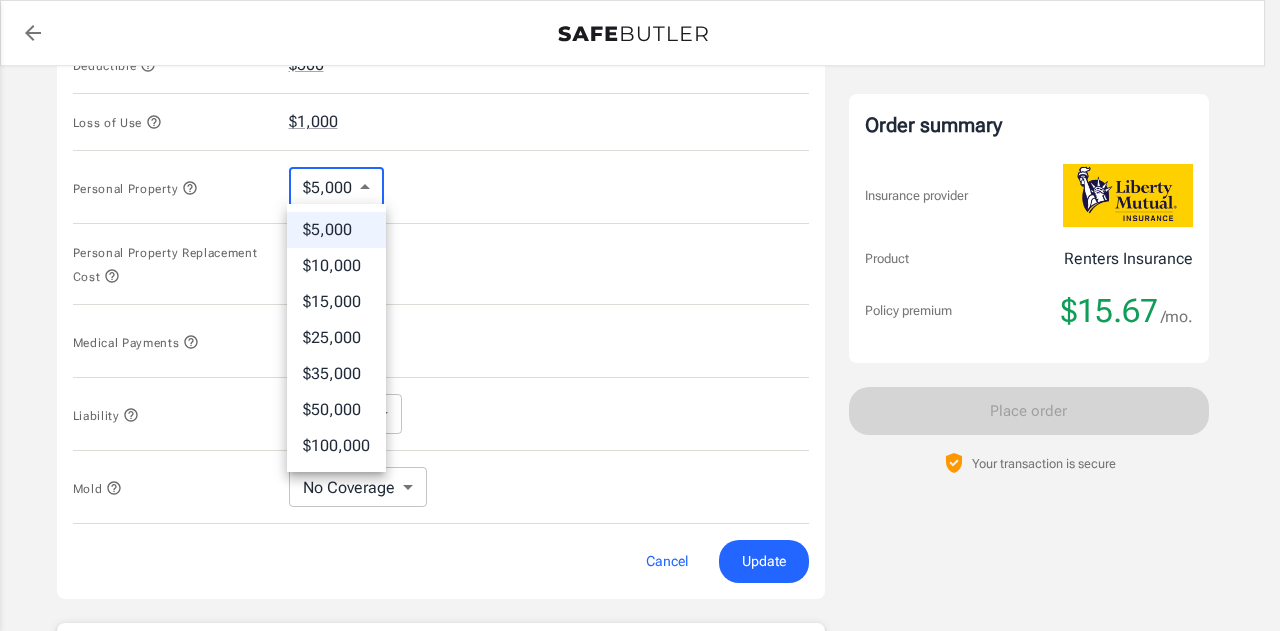 click on "$15,000" at bounding box center [336, 302] 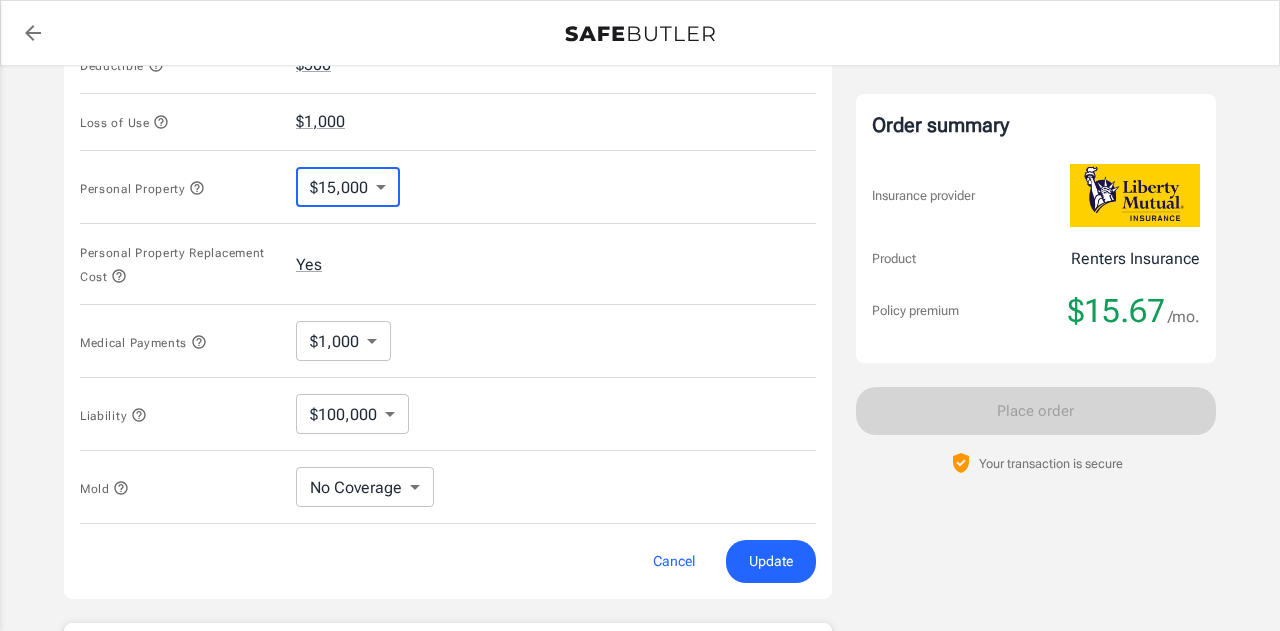 type on "$50,000" 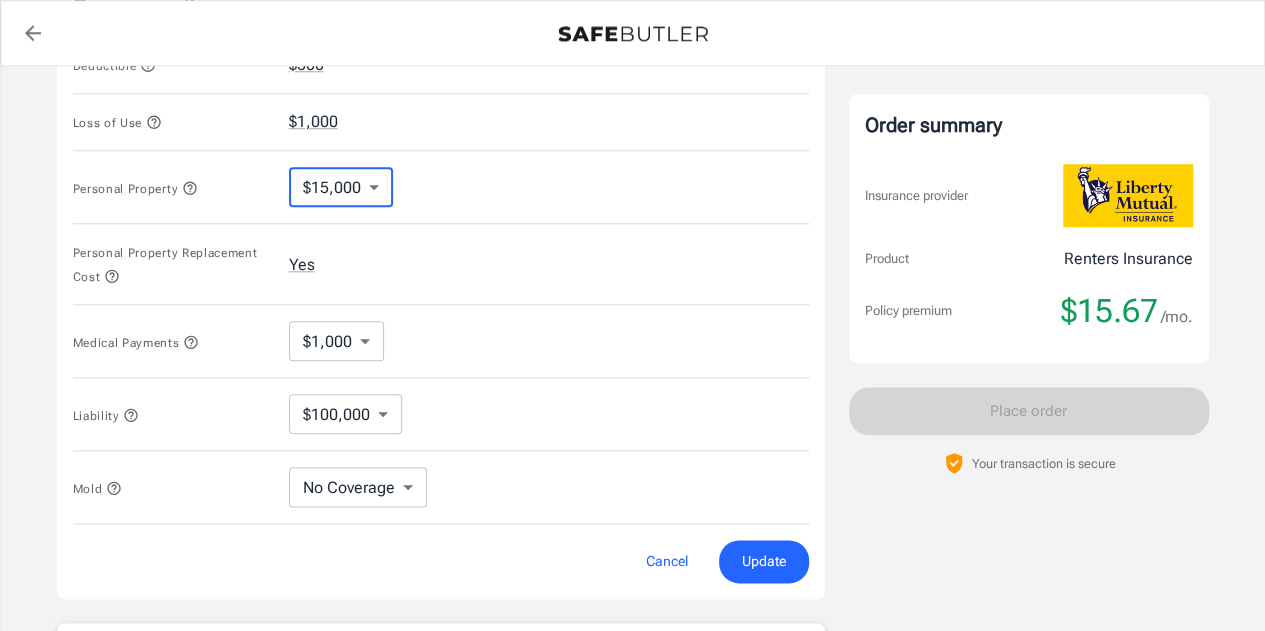 click on "Update" at bounding box center (764, 561) 